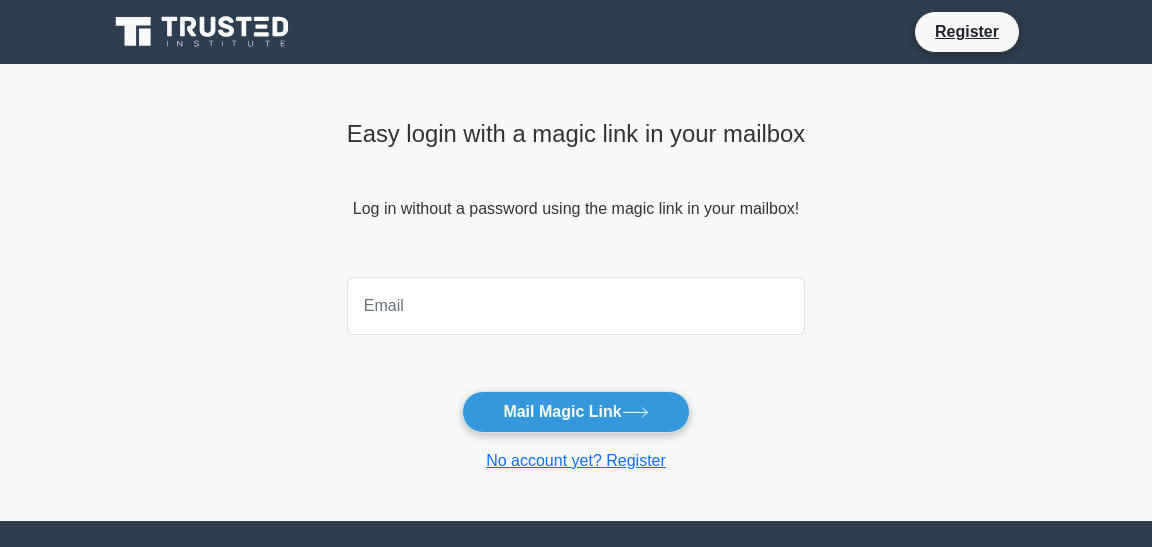 scroll, scrollTop: 0, scrollLeft: 0, axis: both 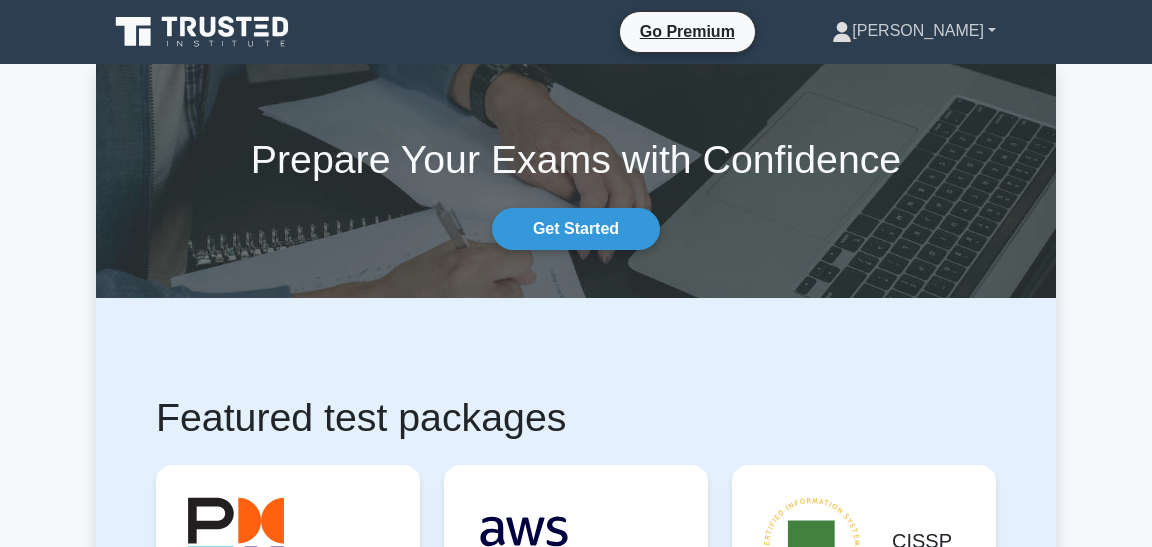 click on "[PERSON_NAME]" at bounding box center (914, 31) 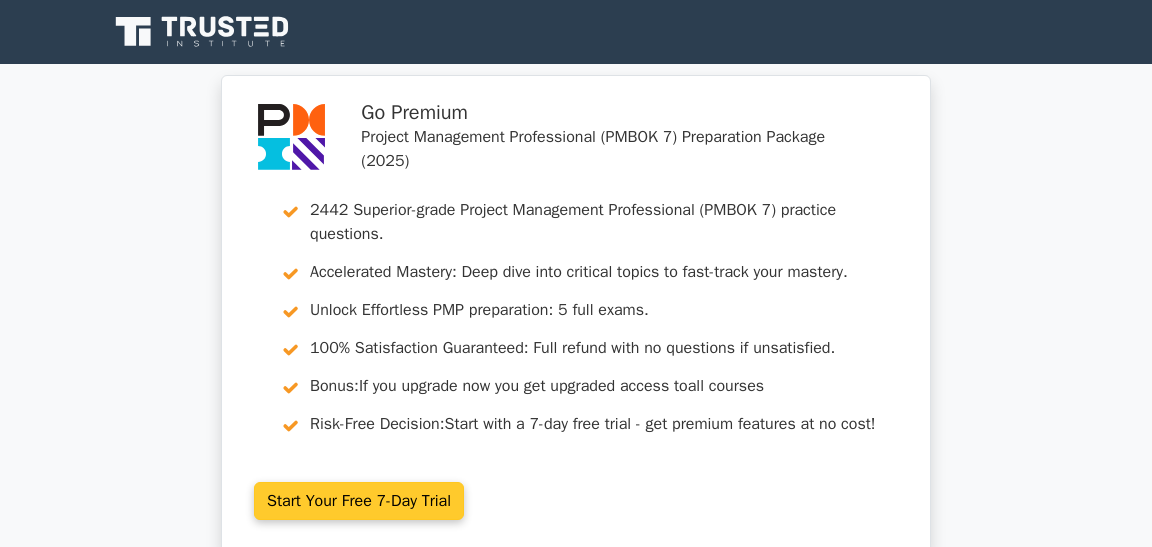scroll, scrollTop: 0, scrollLeft: 0, axis: both 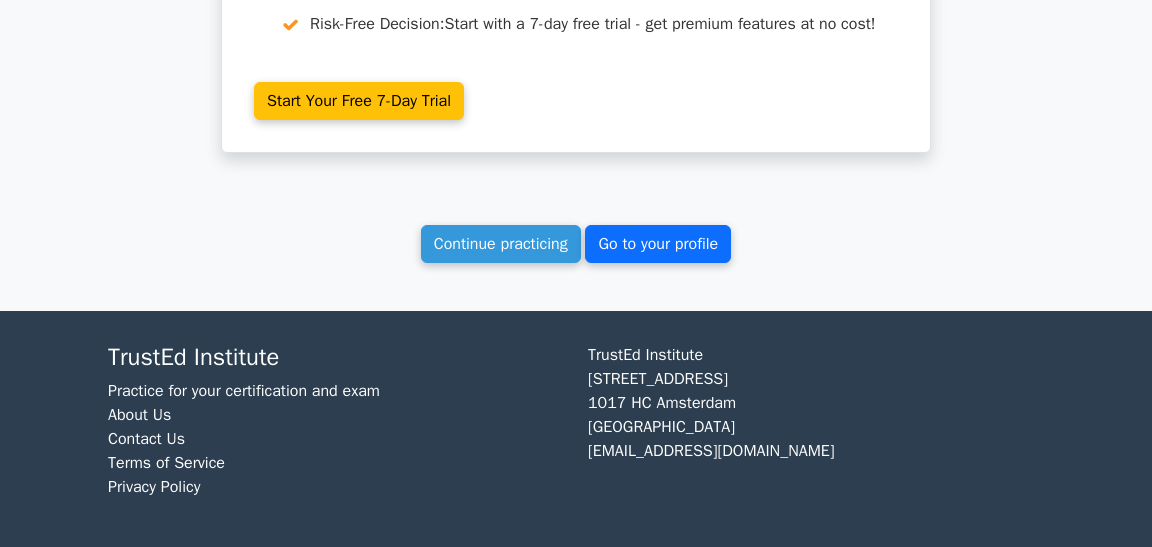 click on "Go to your profile" at bounding box center [658, 244] 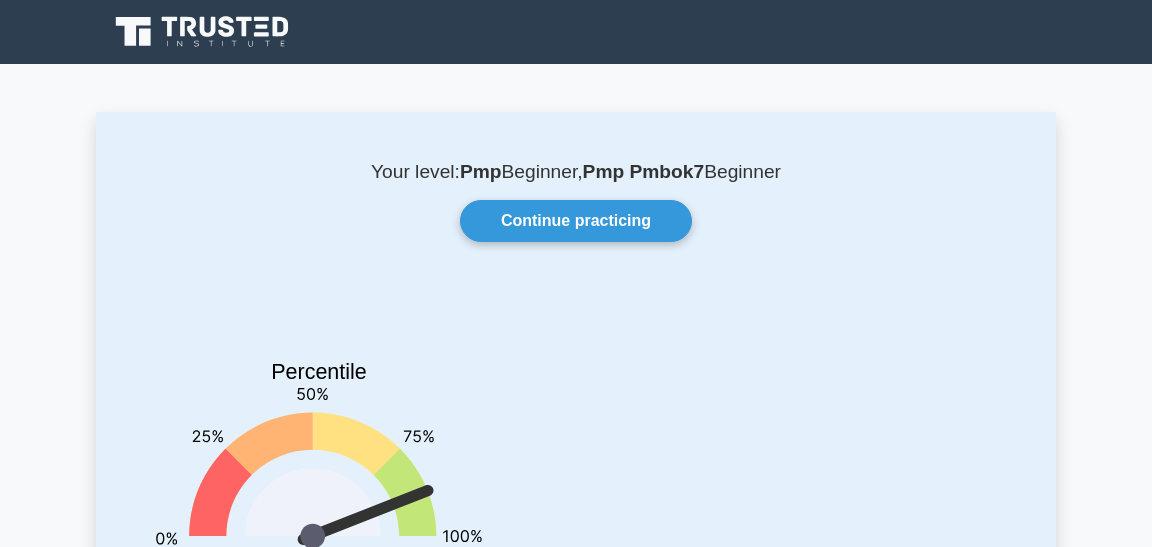 scroll, scrollTop: 0, scrollLeft: 0, axis: both 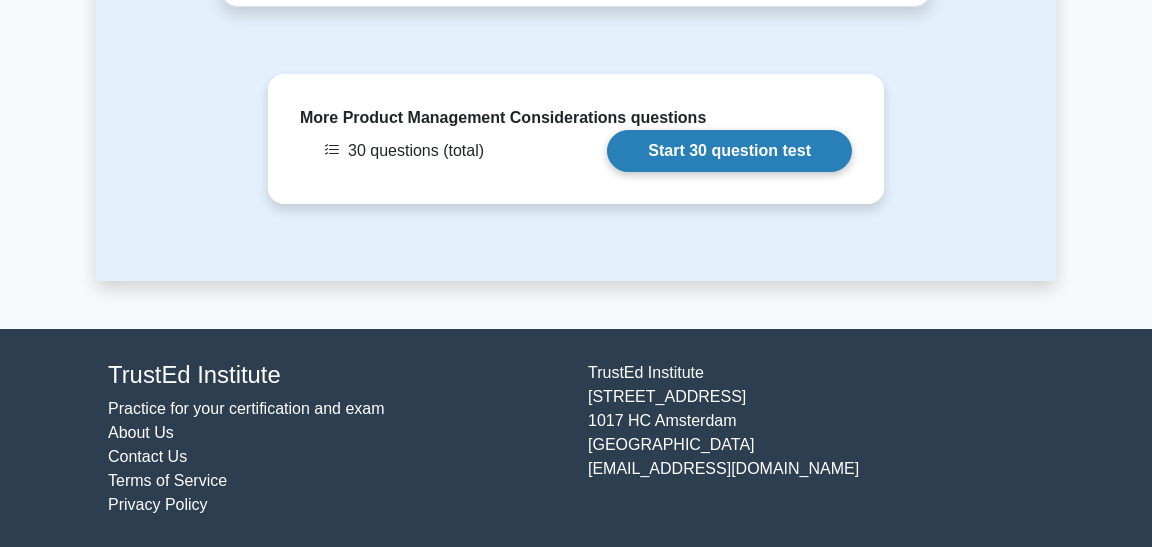 click on "Start 30 question test" at bounding box center [729, 151] 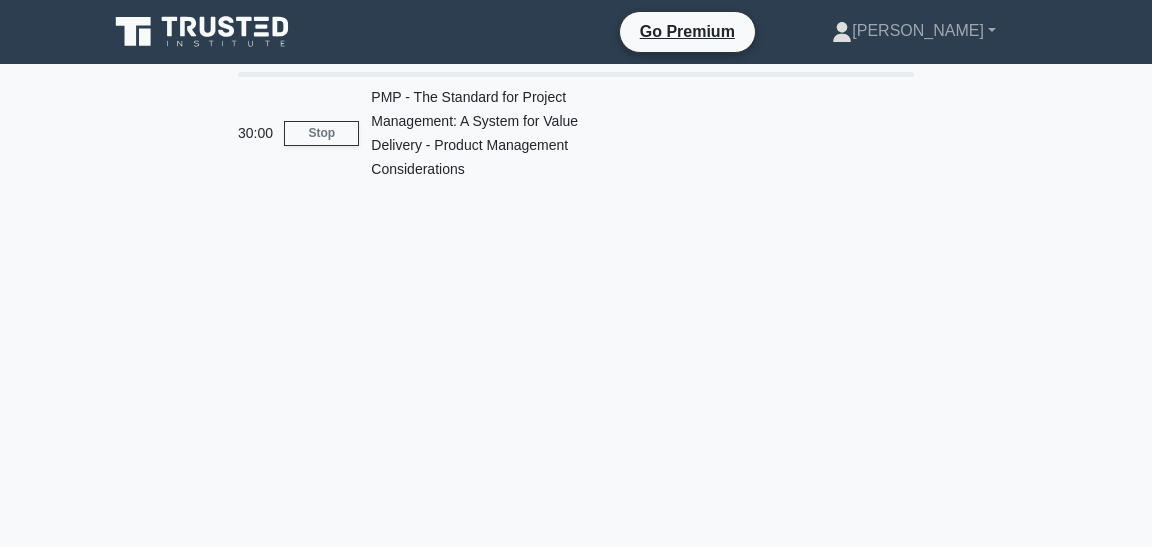 scroll, scrollTop: 0, scrollLeft: 0, axis: both 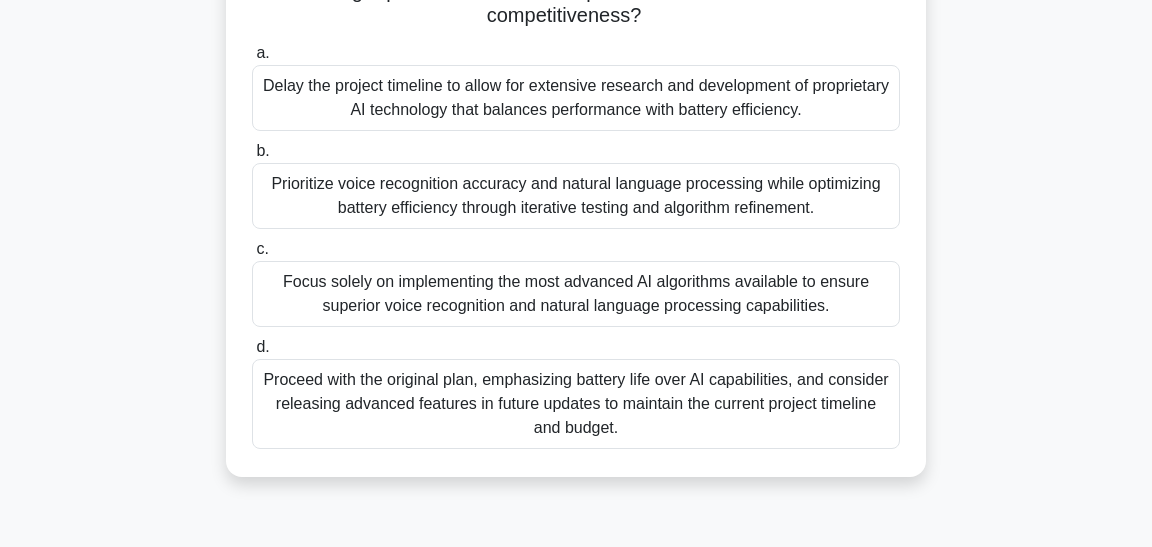 click on "Prioritize voice recognition accuracy and natural language processing while optimizing battery efficiency through iterative testing and algorithm refinement." at bounding box center (576, 196) 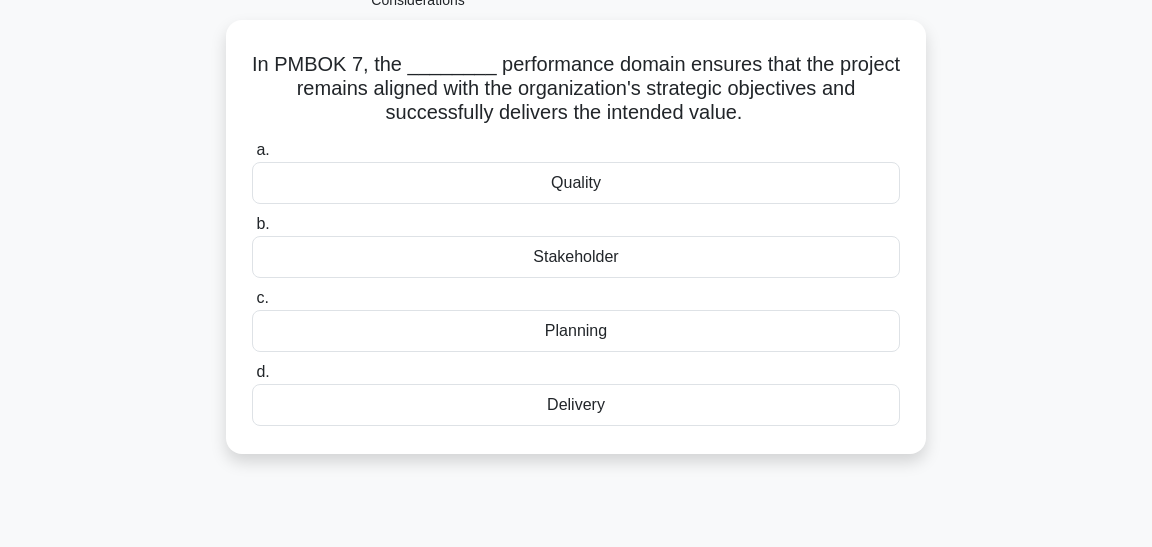 scroll, scrollTop: 170, scrollLeft: 0, axis: vertical 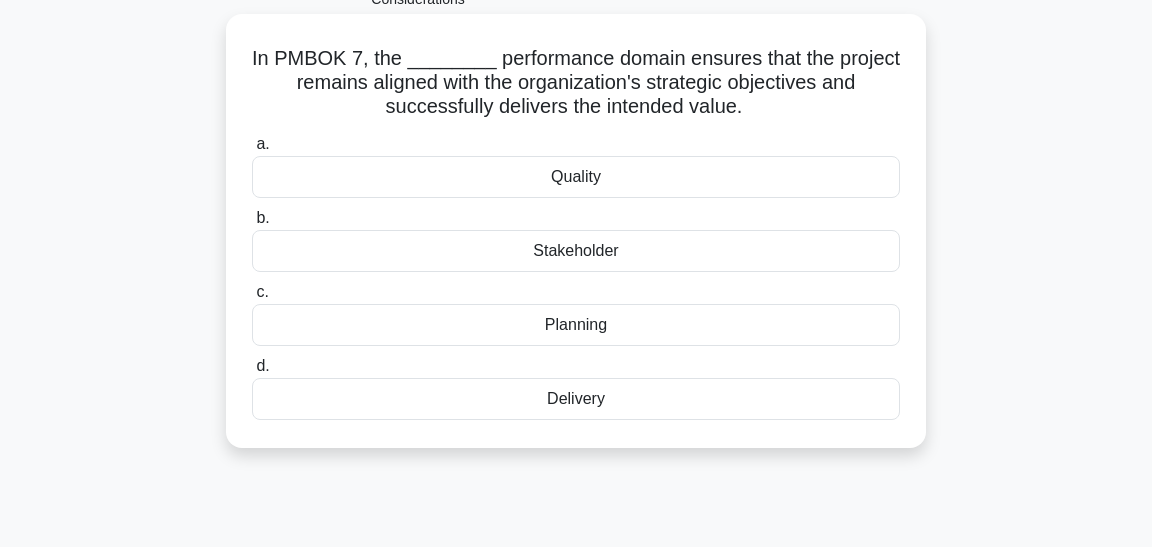 click on "Delivery" at bounding box center (576, 399) 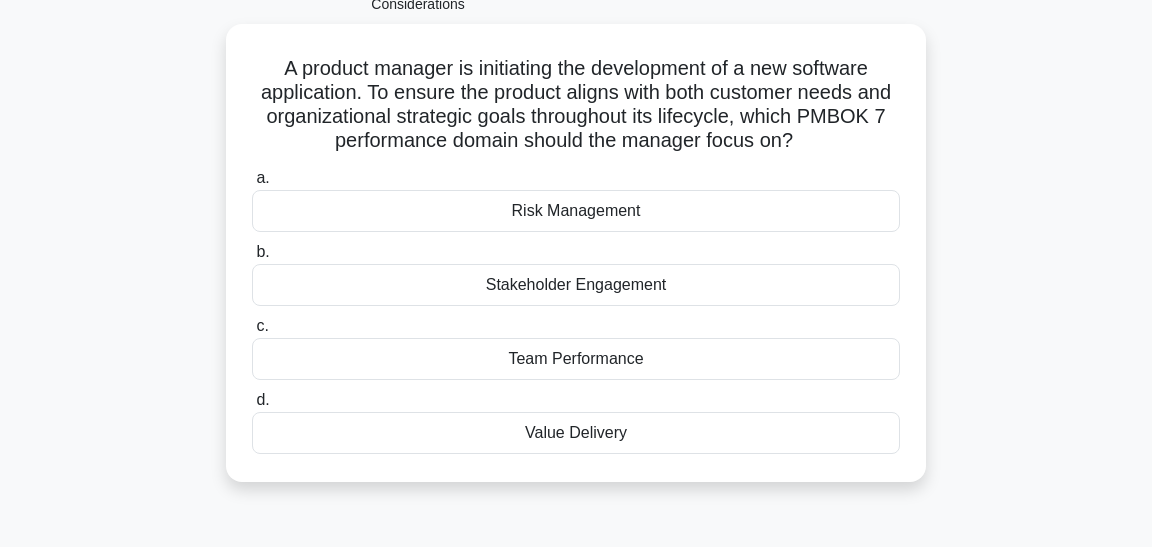 scroll, scrollTop: 171, scrollLeft: 0, axis: vertical 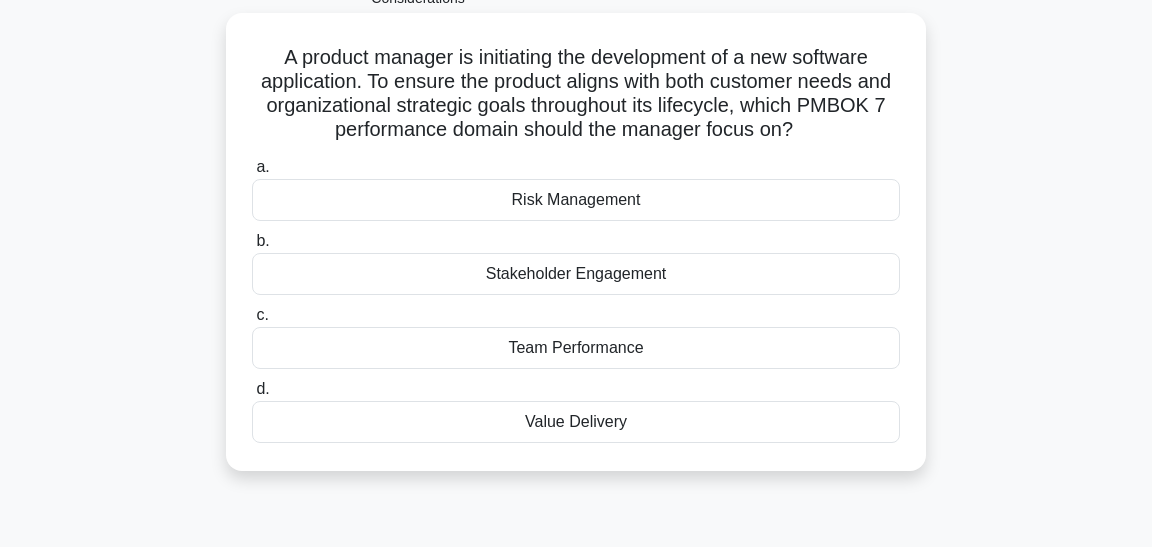 click on "Value Delivery" at bounding box center (576, 422) 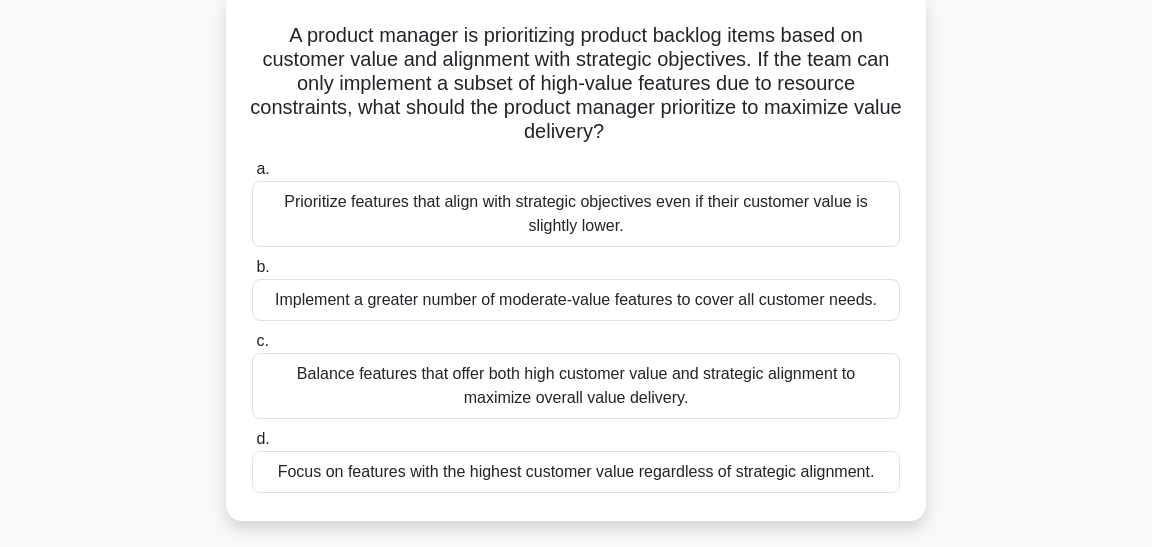 scroll, scrollTop: 210, scrollLeft: 0, axis: vertical 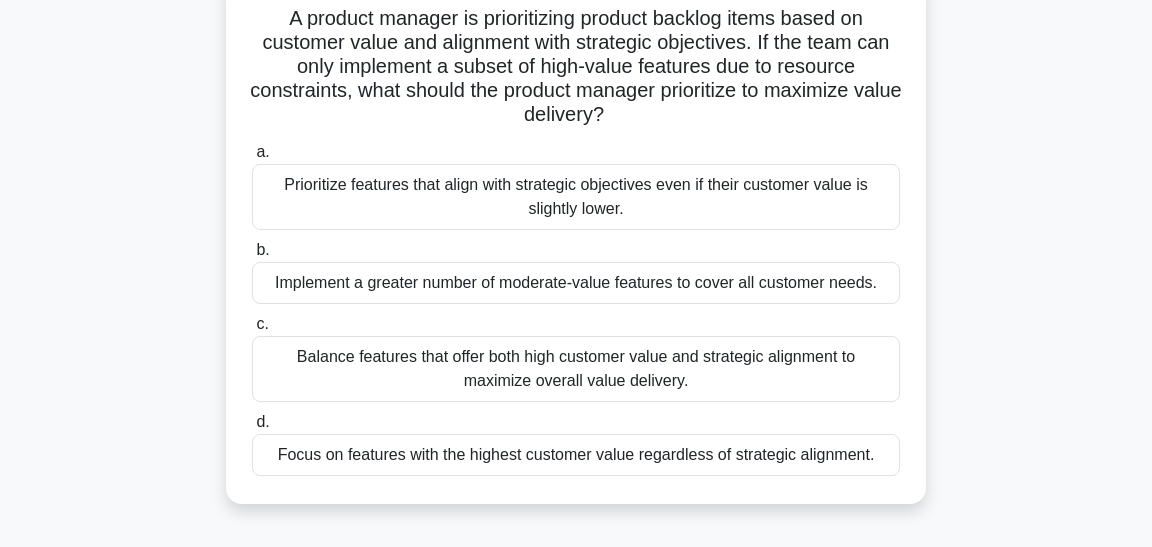 click on "Balance features that offer both high customer value and strategic alignment to maximize overall value delivery." at bounding box center [576, 369] 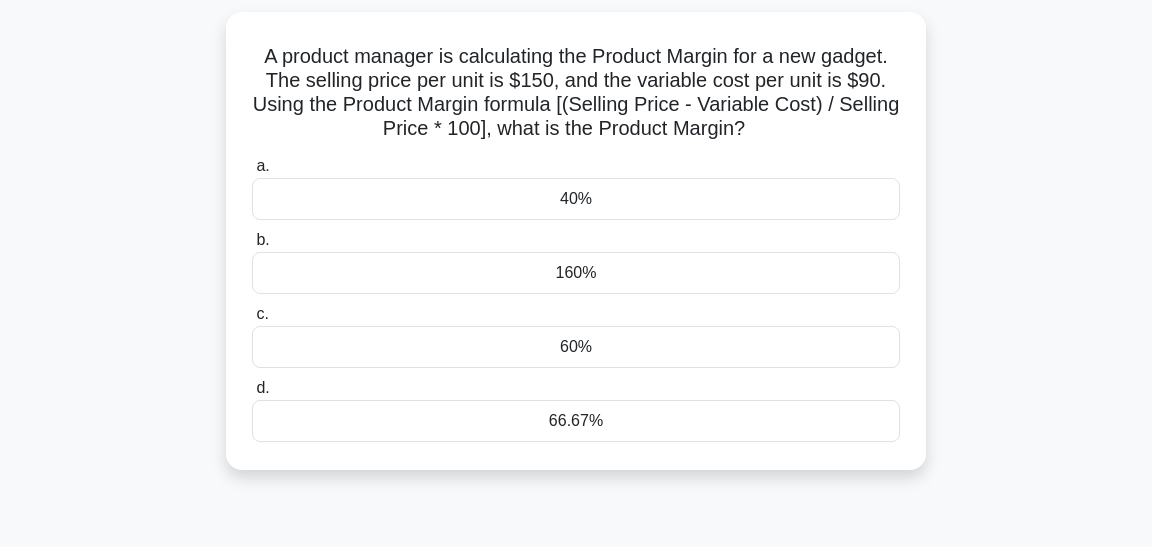 scroll, scrollTop: 178, scrollLeft: 0, axis: vertical 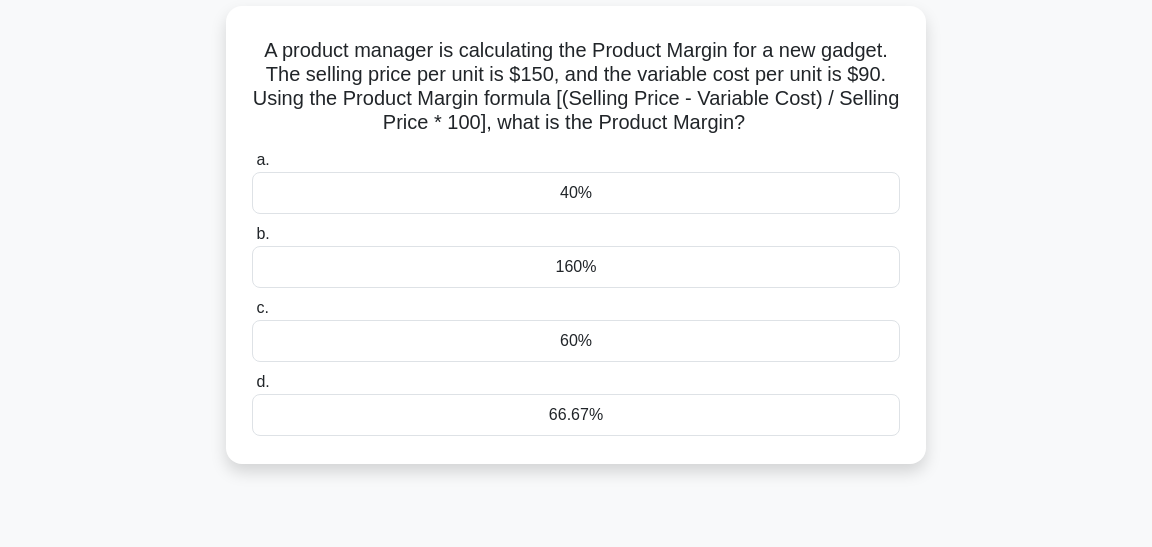 click on "40%" at bounding box center (576, 193) 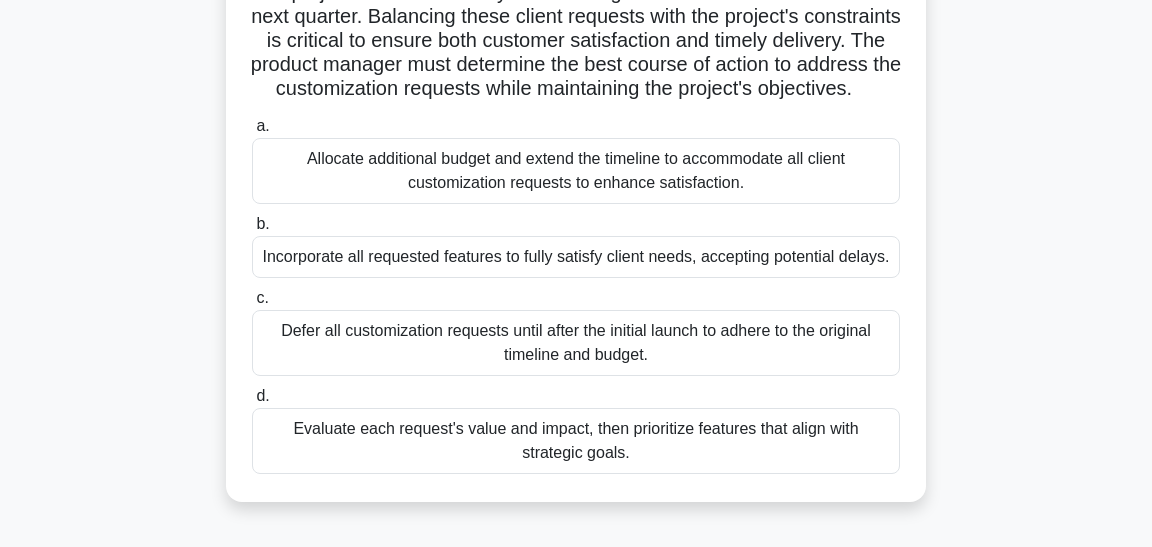 scroll, scrollTop: 360, scrollLeft: 0, axis: vertical 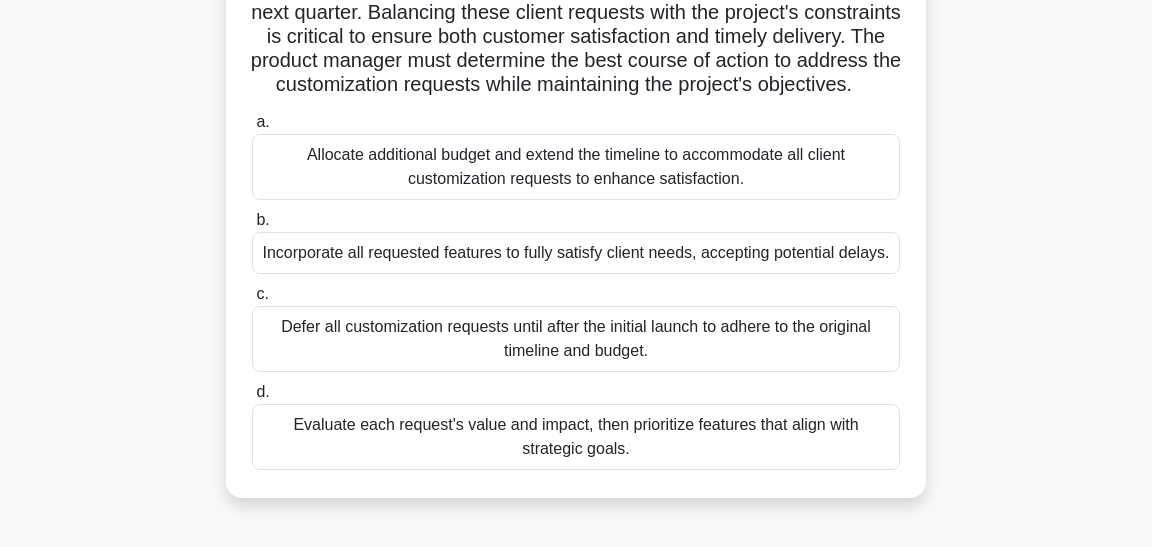 click on "Evaluate each request's value and impact, then prioritize features that align with strategic goals." at bounding box center [576, 437] 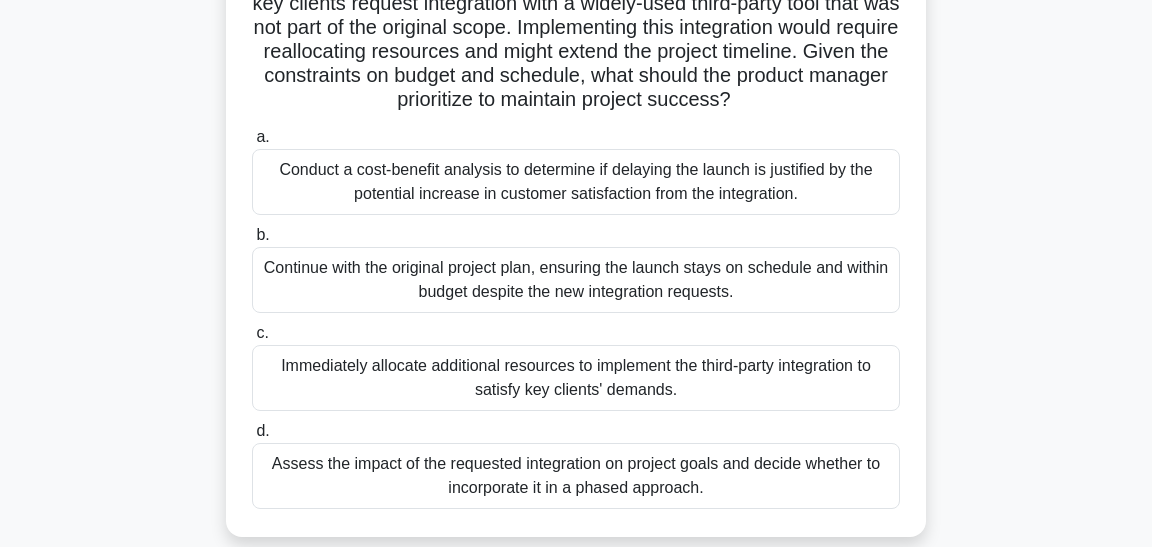scroll, scrollTop: 279, scrollLeft: 0, axis: vertical 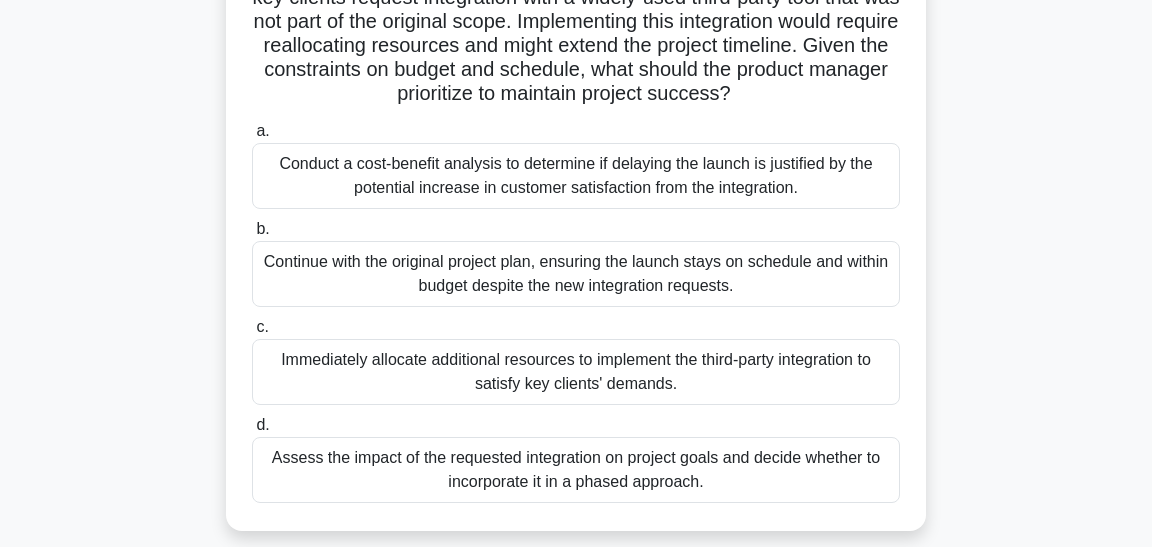 click on "Assess the impact of the requested integration on project goals and decide whether to incorporate it in a phased approach." at bounding box center (576, 470) 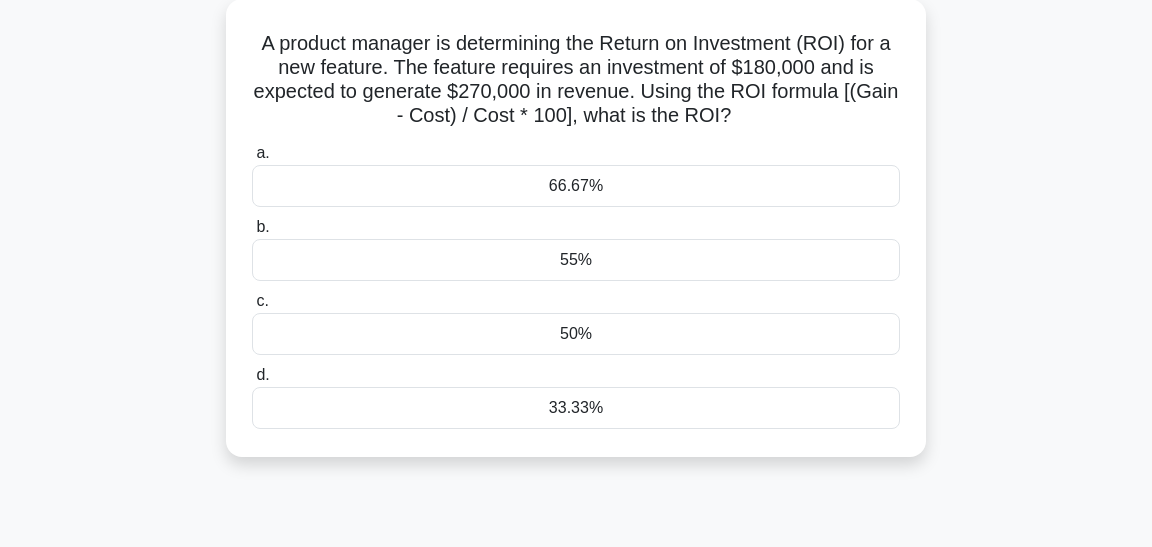 scroll, scrollTop: 196, scrollLeft: 0, axis: vertical 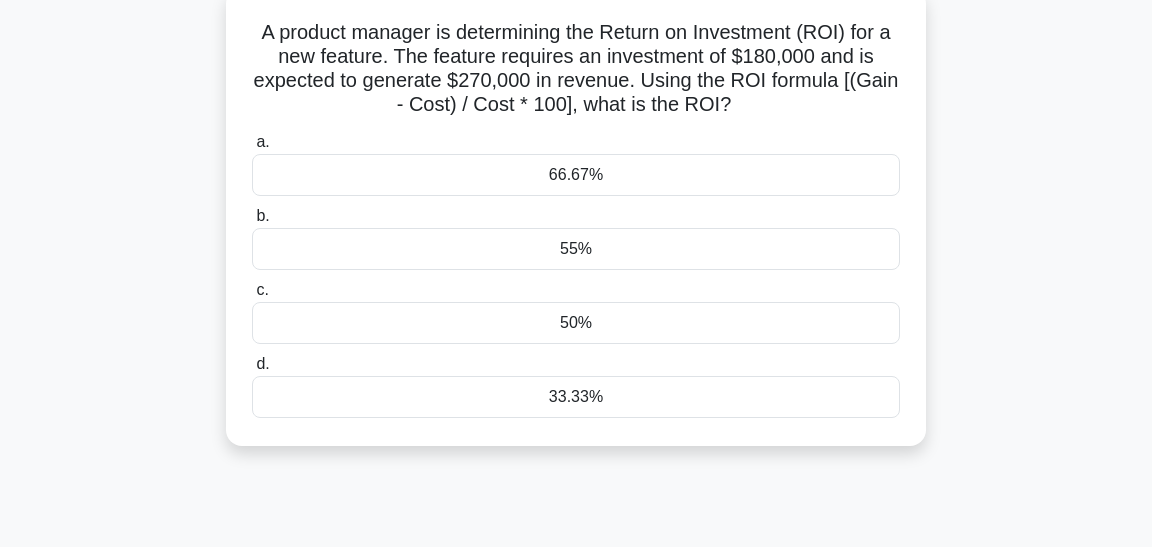 click on "50%" at bounding box center (576, 323) 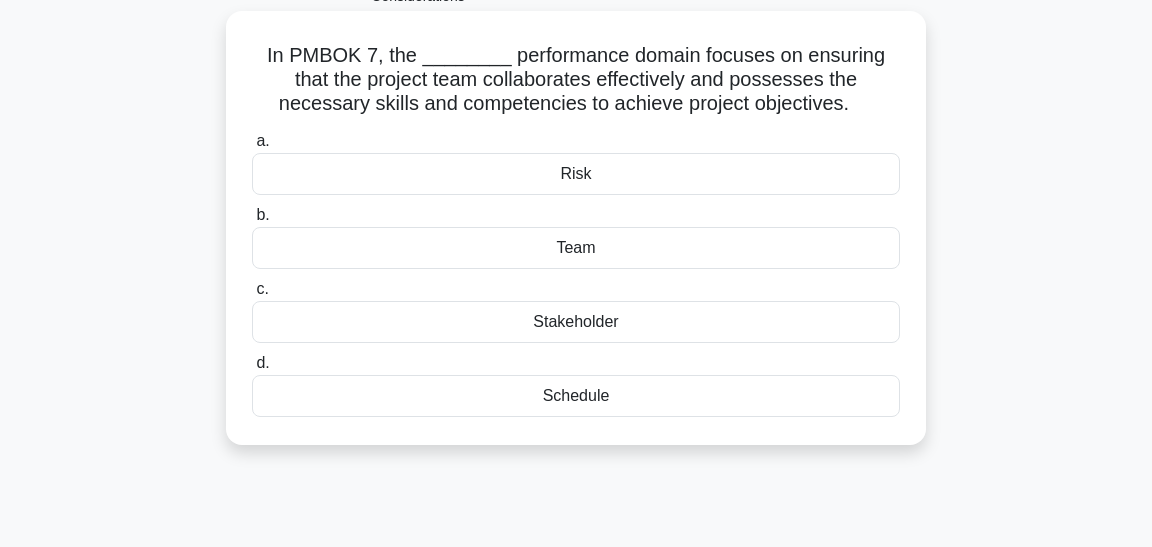 scroll, scrollTop: 177, scrollLeft: 0, axis: vertical 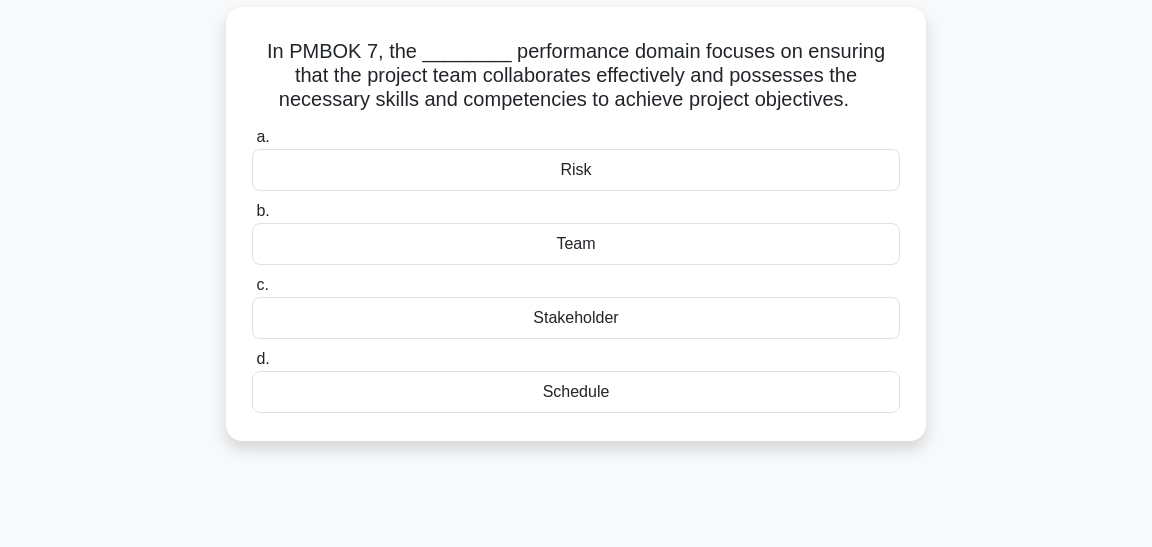 click on "Team" at bounding box center [576, 244] 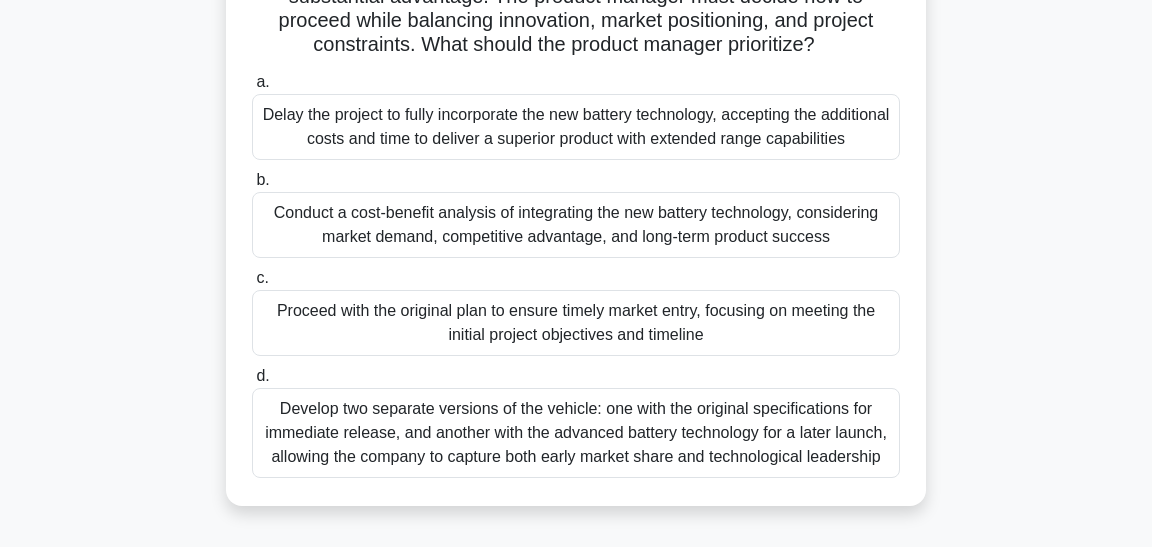 scroll, scrollTop: 397, scrollLeft: 0, axis: vertical 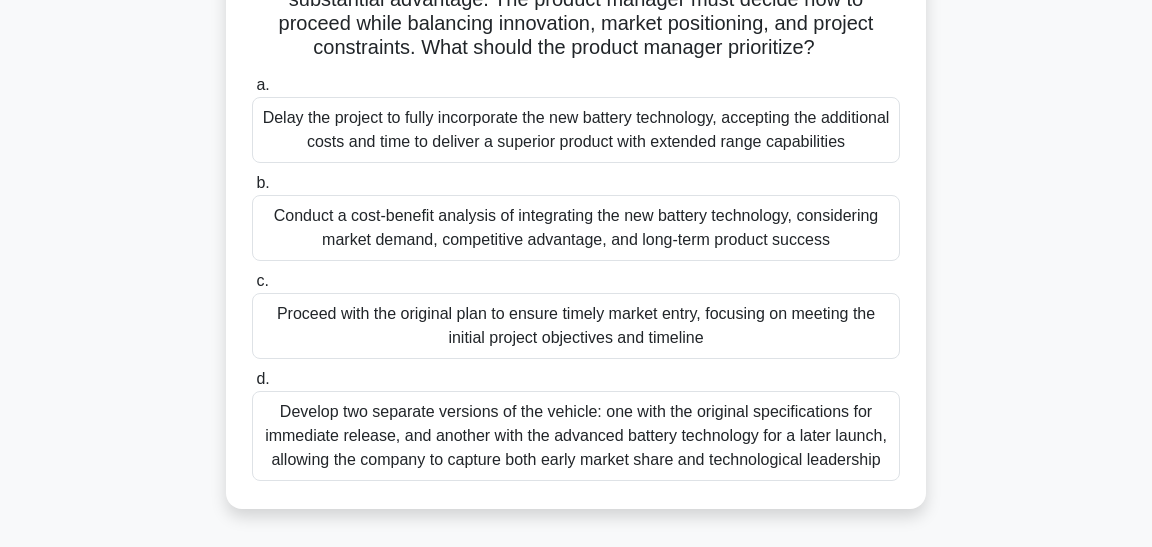 click on "Conduct a cost-benefit analysis of integrating the new battery technology, considering market demand, competitive advantage, and long-term product success" at bounding box center (576, 228) 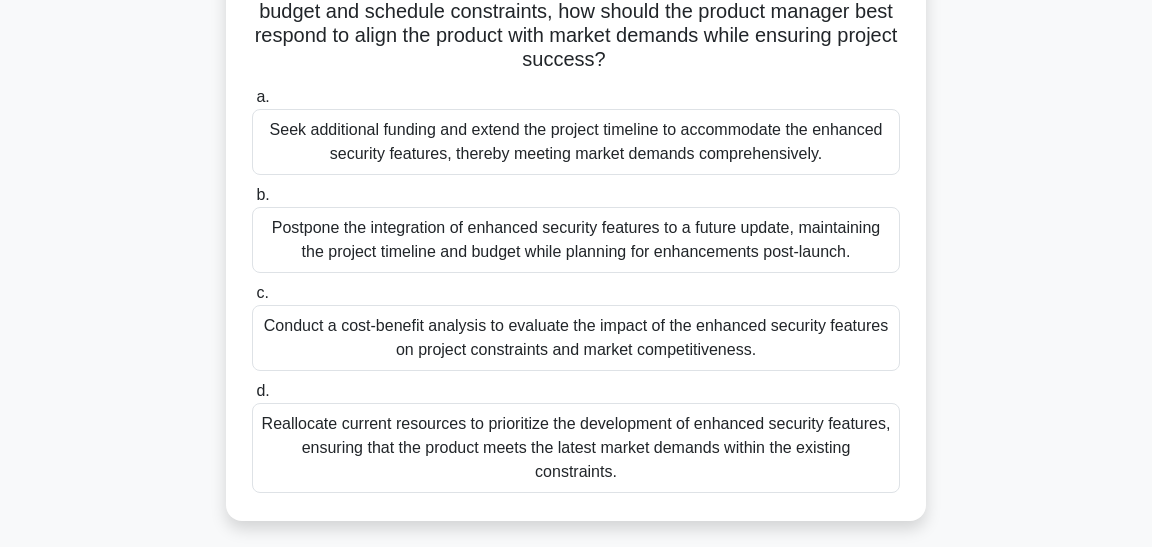 scroll, scrollTop: 354, scrollLeft: 0, axis: vertical 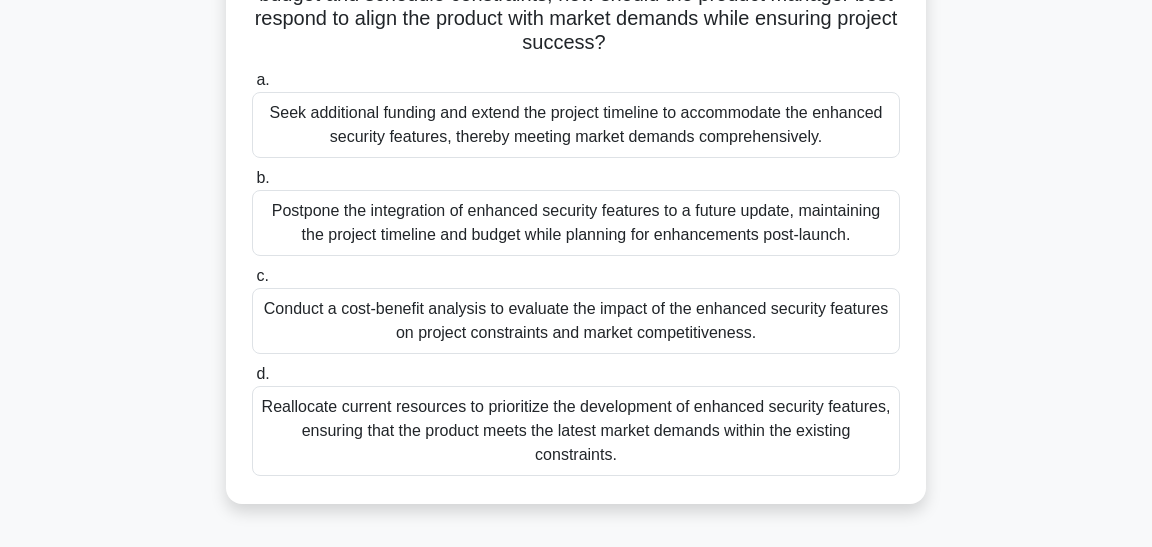 click on "Conduct a cost-benefit analysis to evaluate the impact of the enhanced security features on project constraints and market competitiveness." at bounding box center (576, 321) 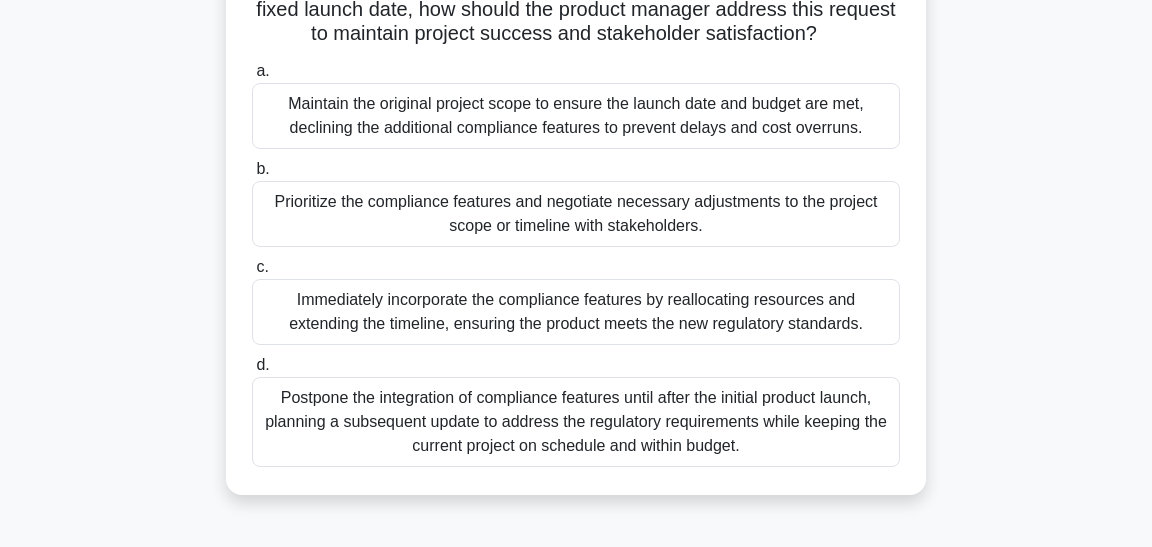 scroll, scrollTop: 371, scrollLeft: 0, axis: vertical 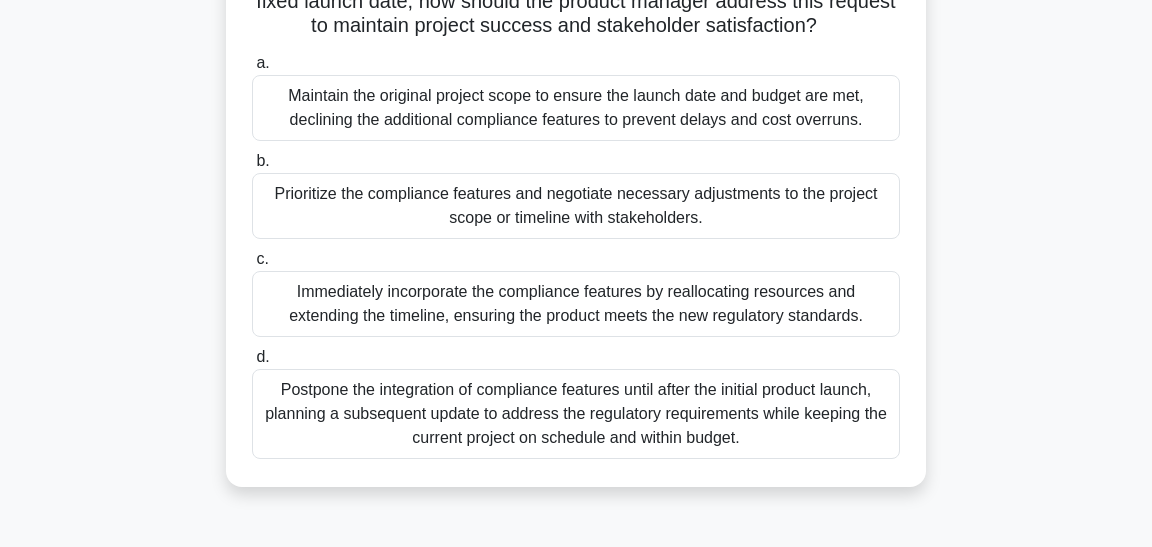 click on "Prioritize the compliance features and negotiate necessary adjustments to the project scope or timeline with stakeholders." at bounding box center (576, 206) 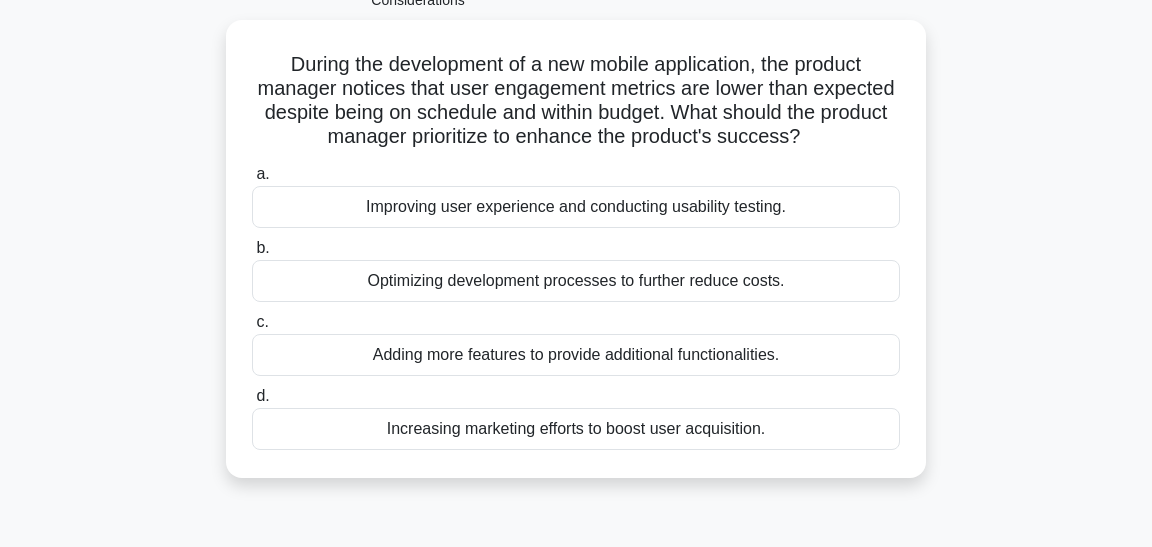 scroll, scrollTop: 172, scrollLeft: 0, axis: vertical 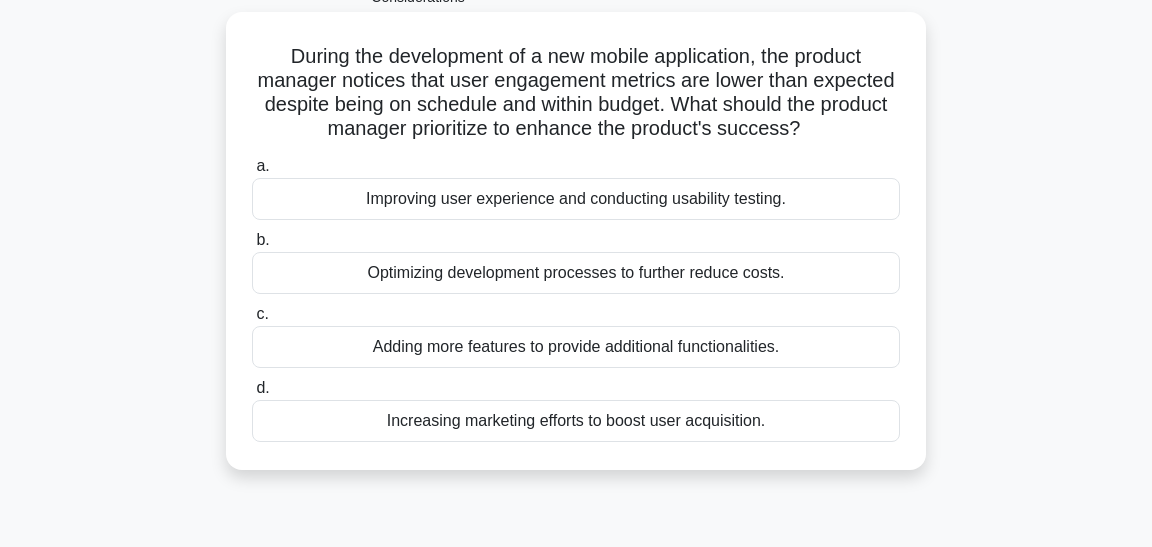 click on "Improving user experience and conducting usability testing." at bounding box center [576, 199] 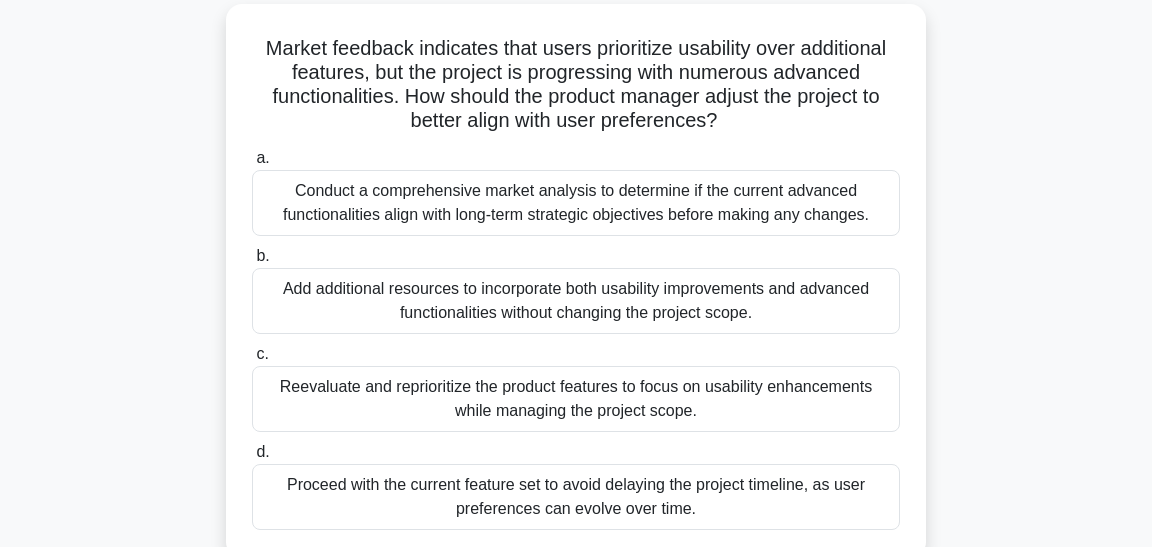 scroll, scrollTop: 182, scrollLeft: 0, axis: vertical 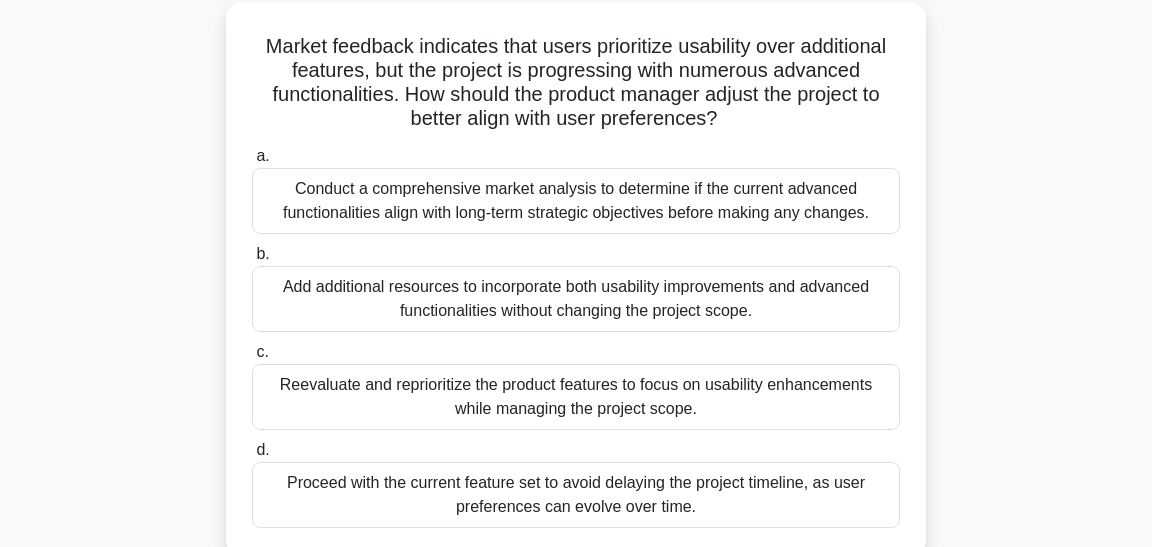 click on "Reevaluate and reprioritize the product features to focus on usability enhancements while managing the project scope." at bounding box center [576, 397] 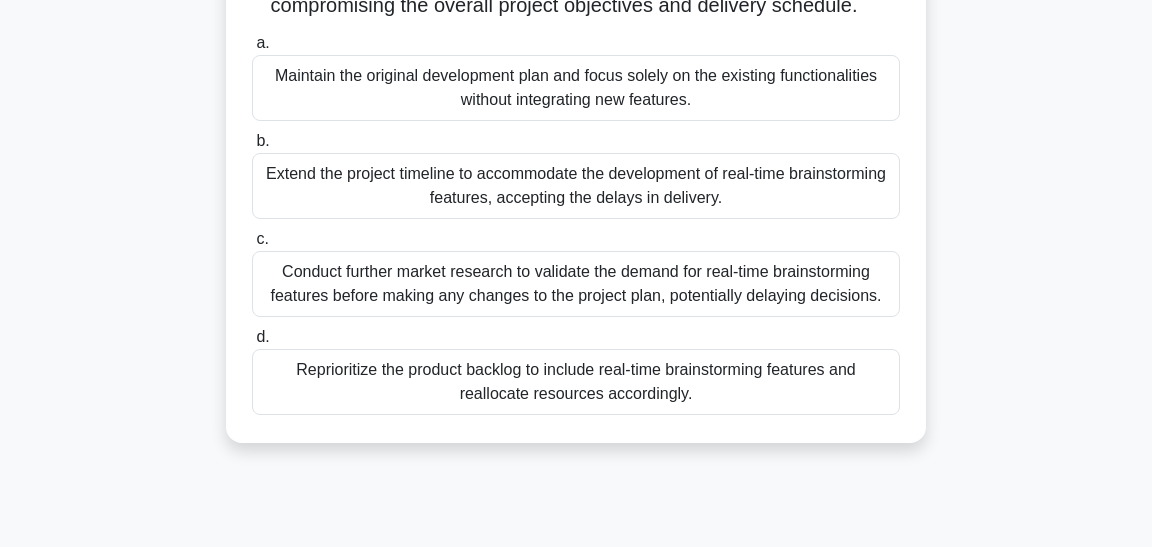 scroll, scrollTop: 432, scrollLeft: 0, axis: vertical 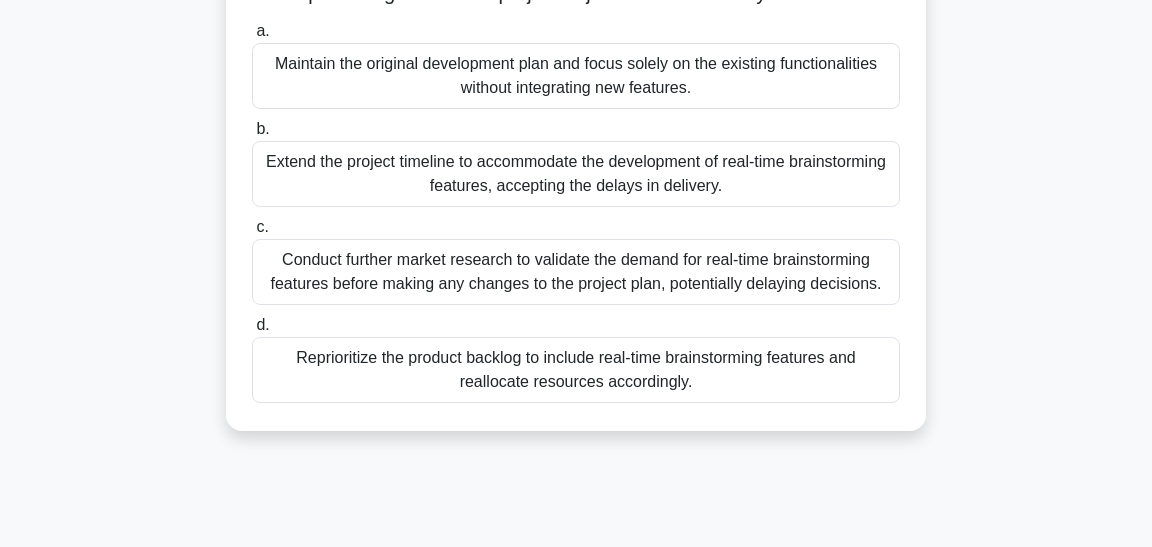 click on "Reprioritize the product backlog to include real-time brainstorming features and reallocate resources accordingly." at bounding box center (576, 370) 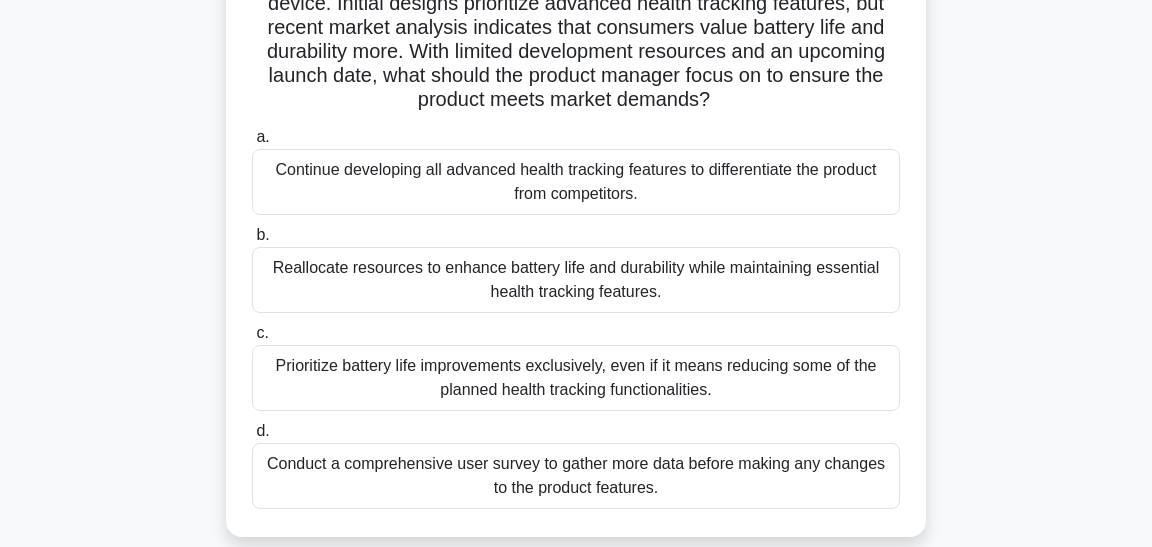 scroll, scrollTop: 252, scrollLeft: 0, axis: vertical 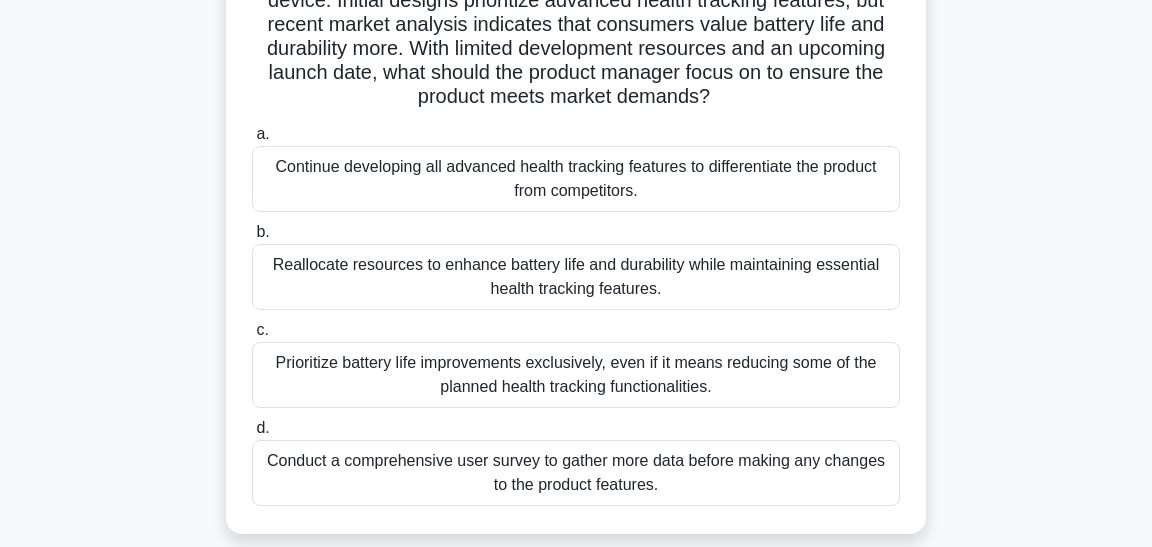 click on "Reallocate resources to enhance battery life and durability while maintaining essential health tracking features." at bounding box center (576, 277) 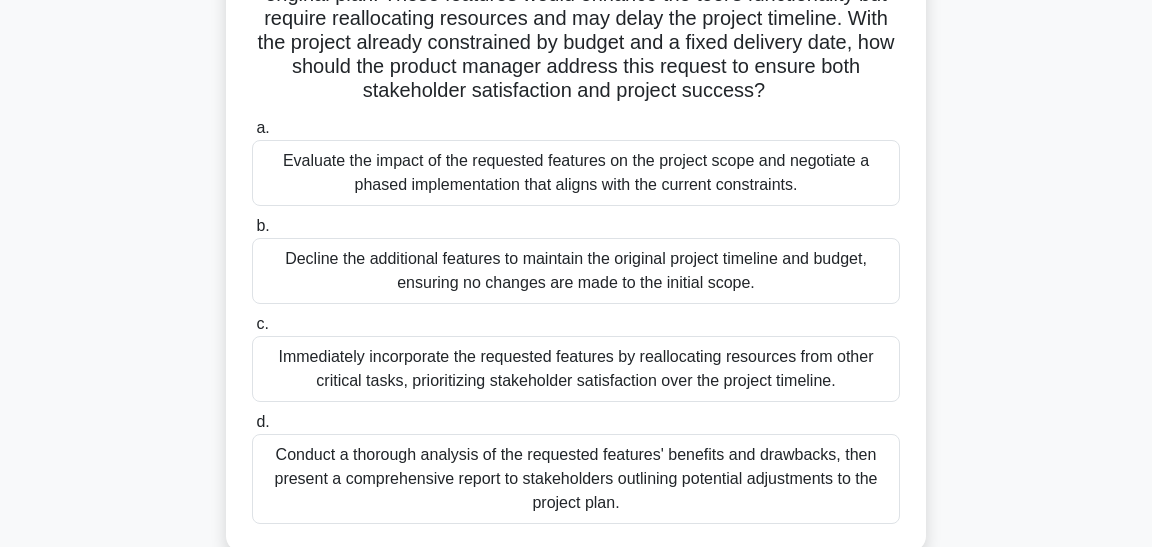 scroll, scrollTop: 332, scrollLeft: 0, axis: vertical 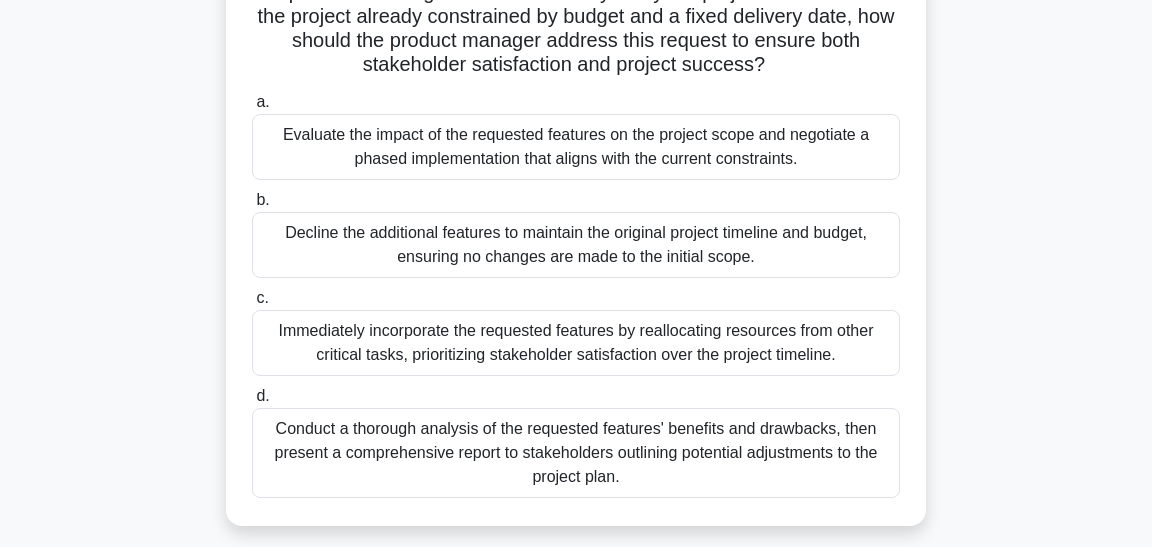click on "Evaluate the impact of the requested features on the project scope and negotiate a phased implementation that aligns with the current constraints." at bounding box center [576, 147] 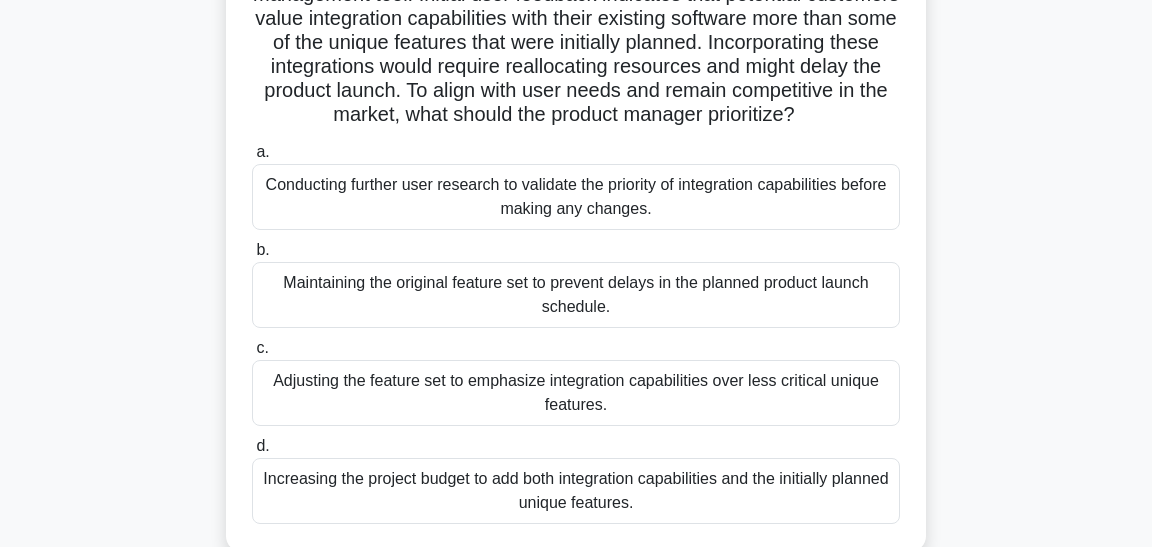 scroll, scrollTop: 265, scrollLeft: 0, axis: vertical 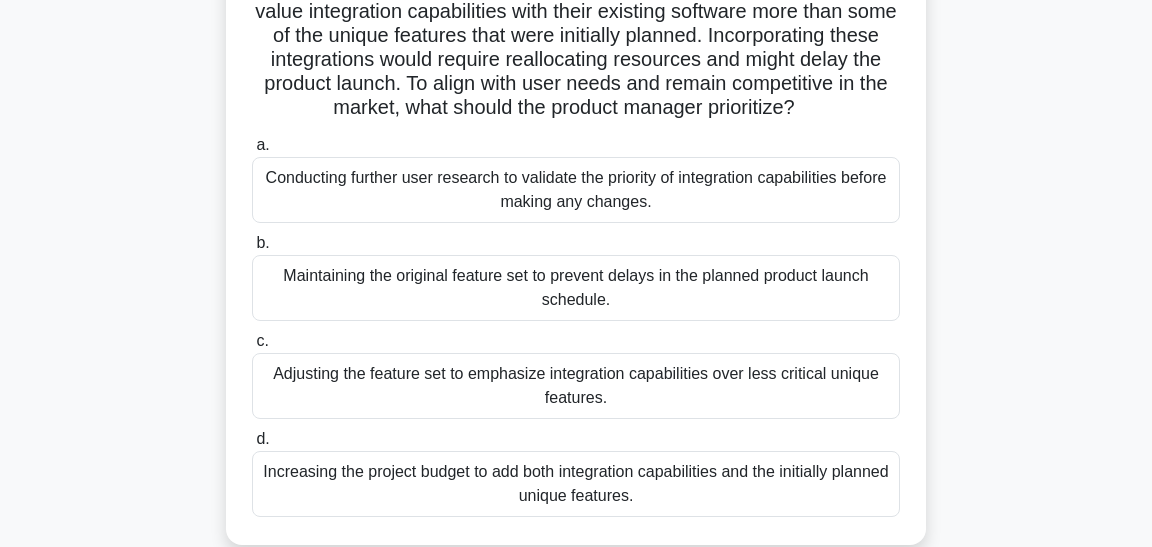 click on "Adjusting the feature set to emphasize integration capabilities over less critical unique features." at bounding box center (576, 386) 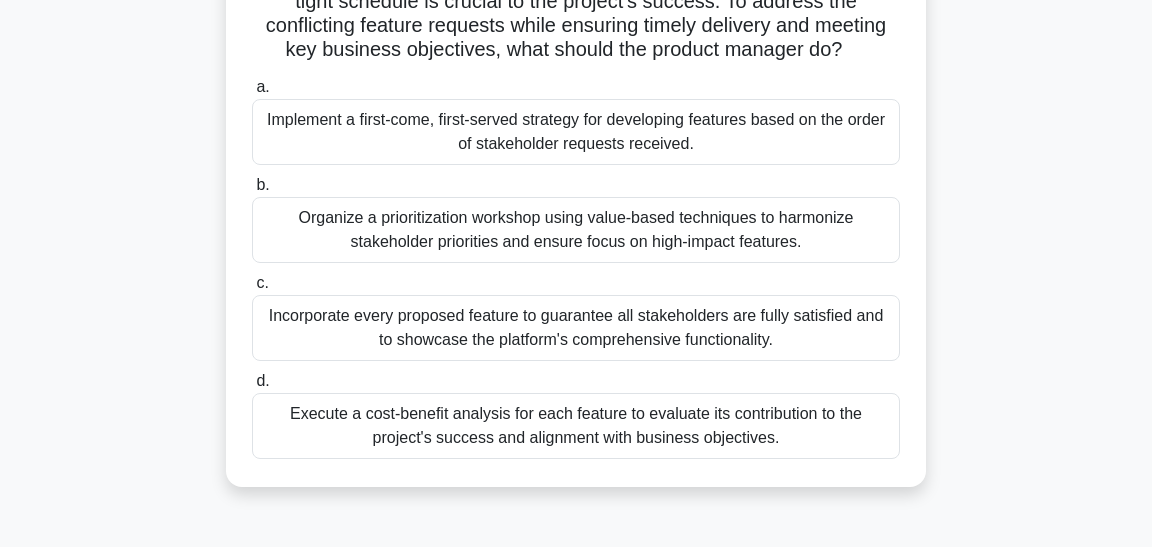 scroll, scrollTop: 356, scrollLeft: 0, axis: vertical 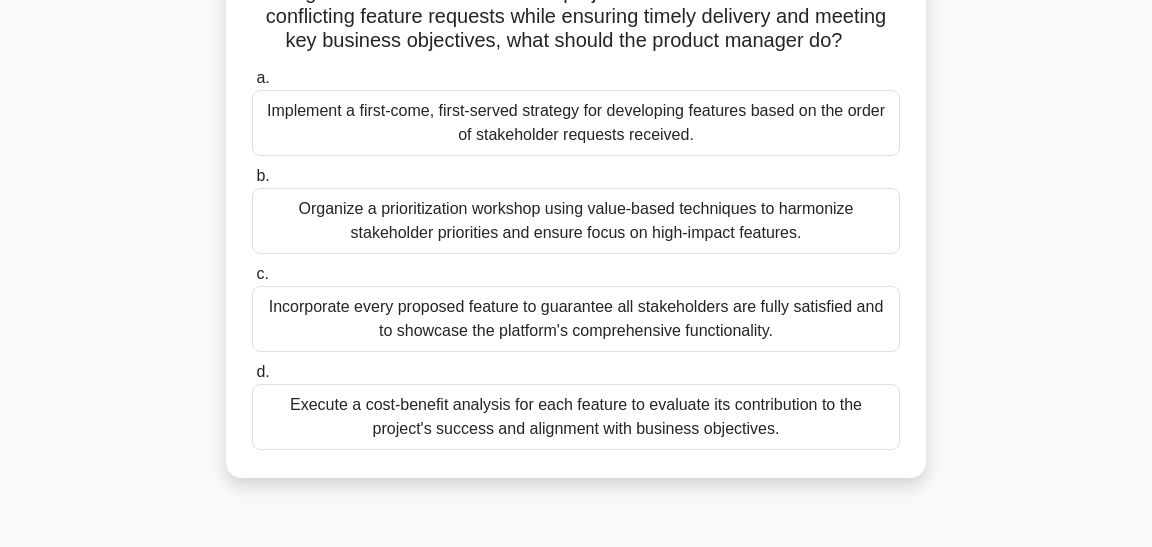 click on "Organize a prioritization workshop using value-based techniques to harmonize stakeholder priorities and ensure focus on high-impact features." at bounding box center [576, 221] 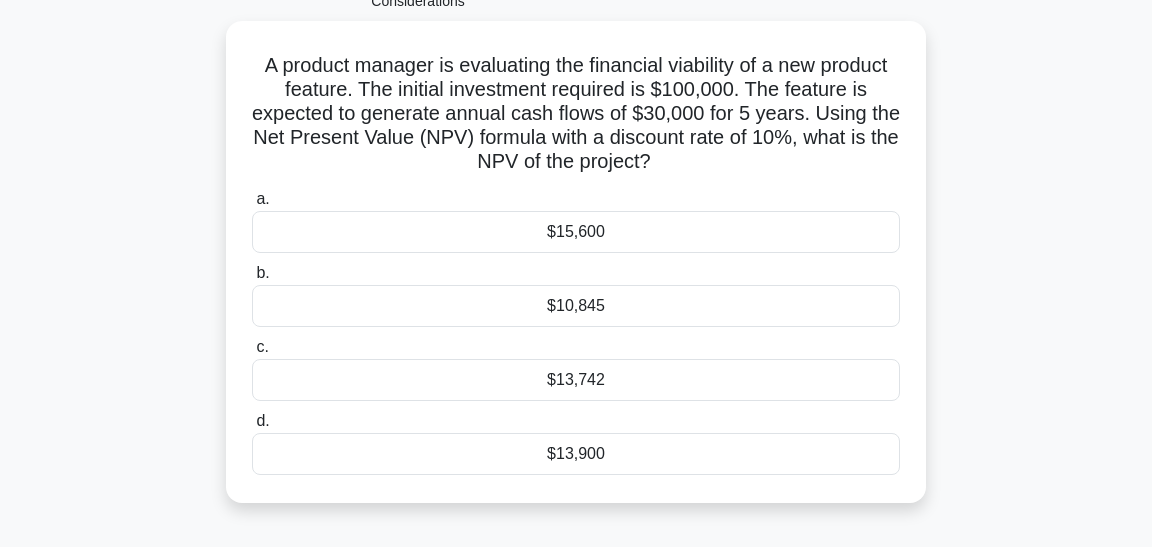scroll, scrollTop: 176, scrollLeft: 0, axis: vertical 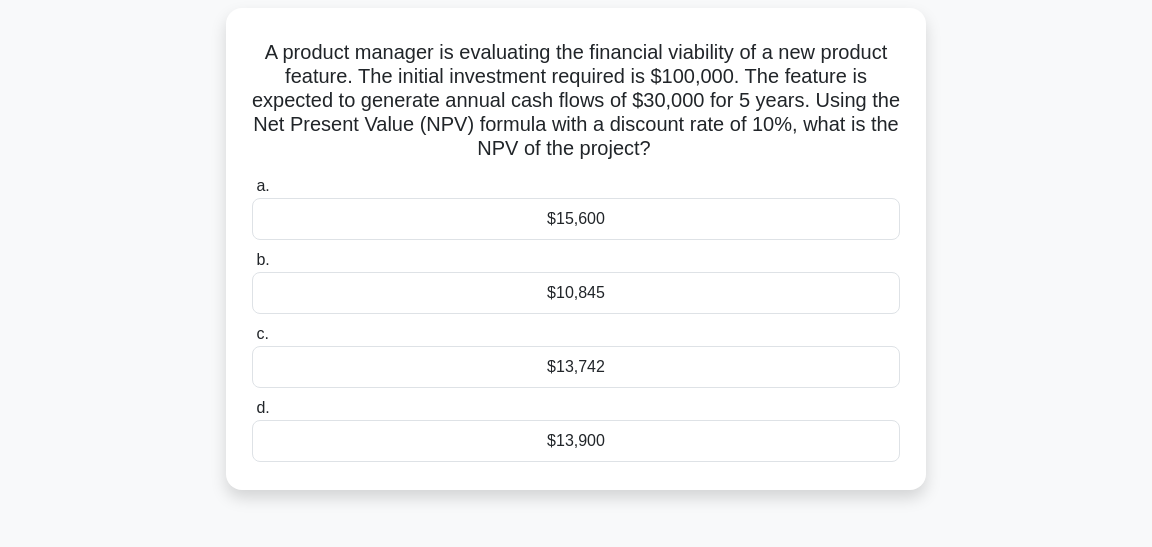 click on "$10,845" at bounding box center (576, 293) 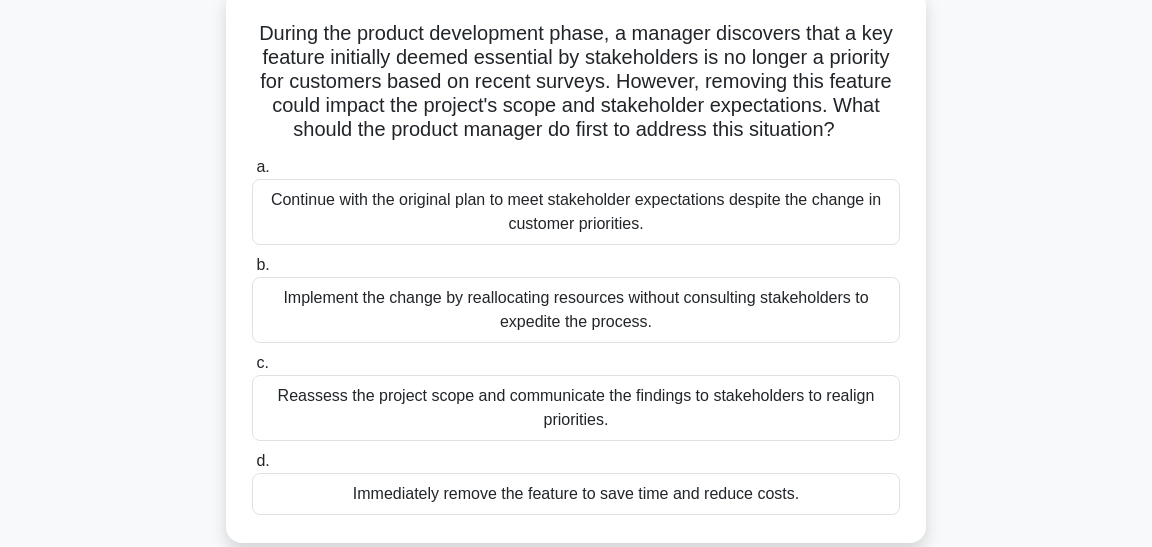 scroll, scrollTop: 196, scrollLeft: 0, axis: vertical 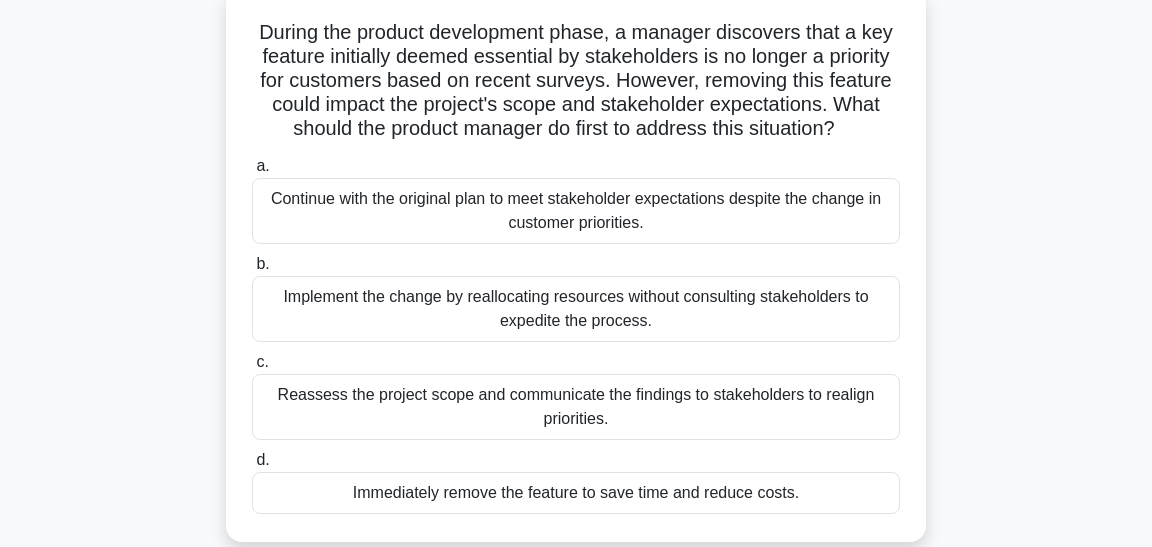 click on "Reassess the project scope and communicate the findings to stakeholders to realign priorities." at bounding box center [576, 407] 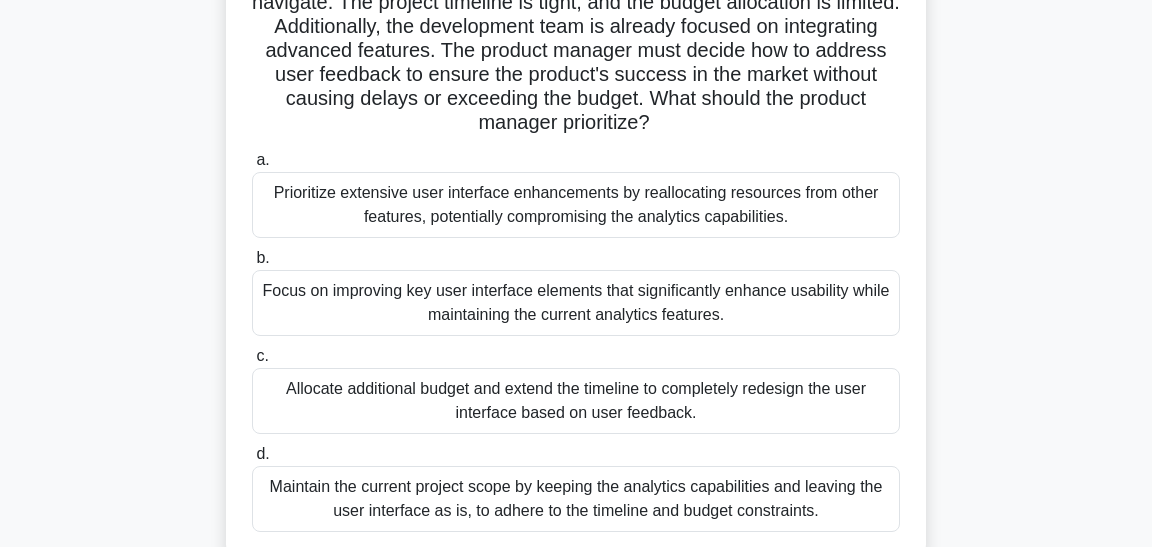 scroll, scrollTop: 324, scrollLeft: 0, axis: vertical 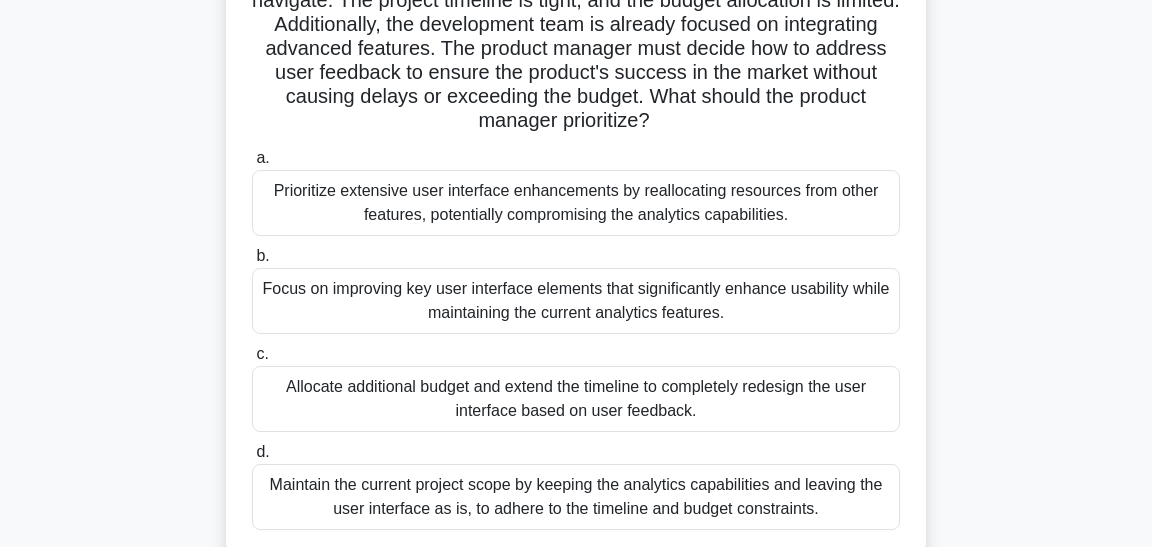 click on "Focus on improving key user interface elements that significantly enhance usability while maintaining the current analytics features." at bounding box center (576, 301) 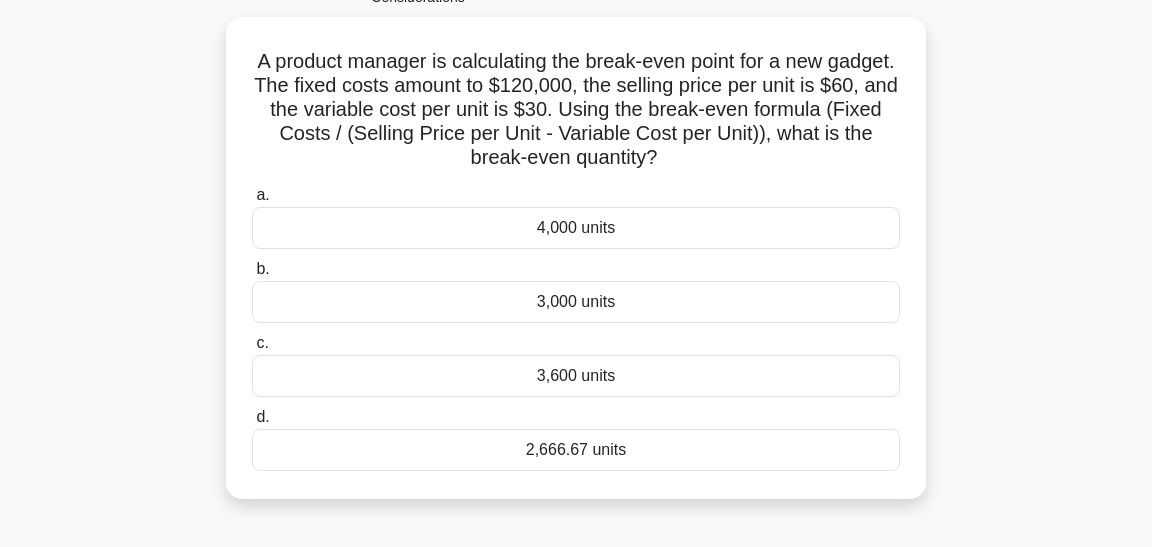 scroll, scrollTop: 174, scrollLeft: 0, axis: vertical 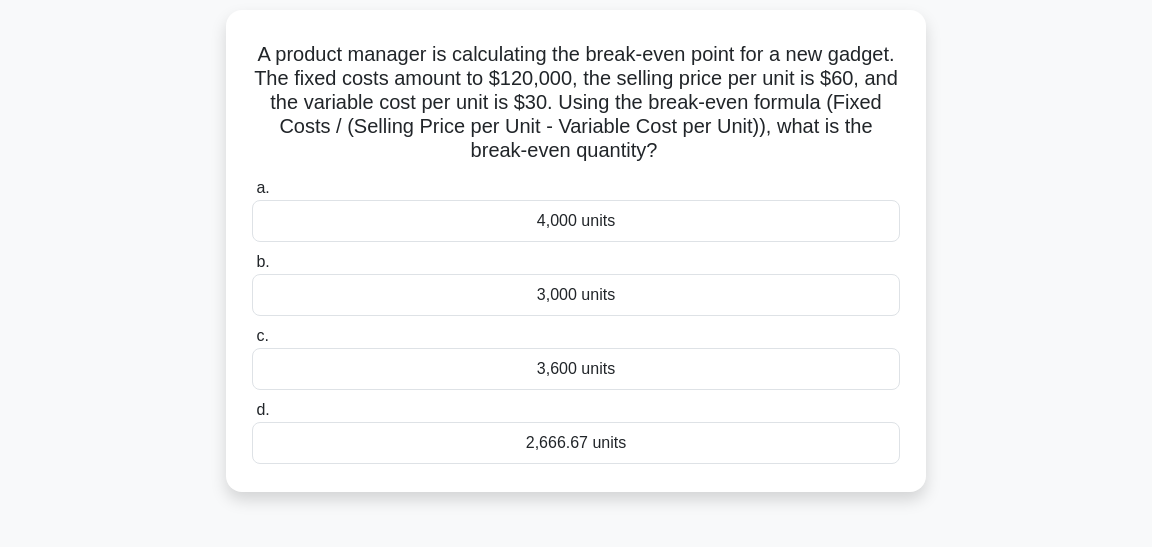 click on "4,000 units" at bounding box center (576, 221) 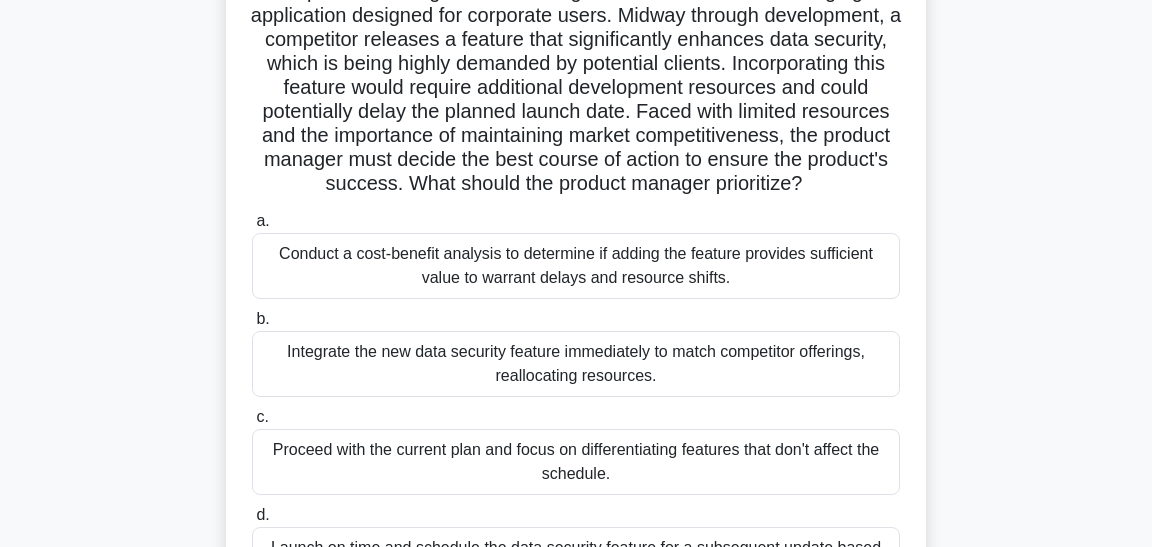 scroll, scrollTop: 242, scrollLeft: 0, axis: vertical 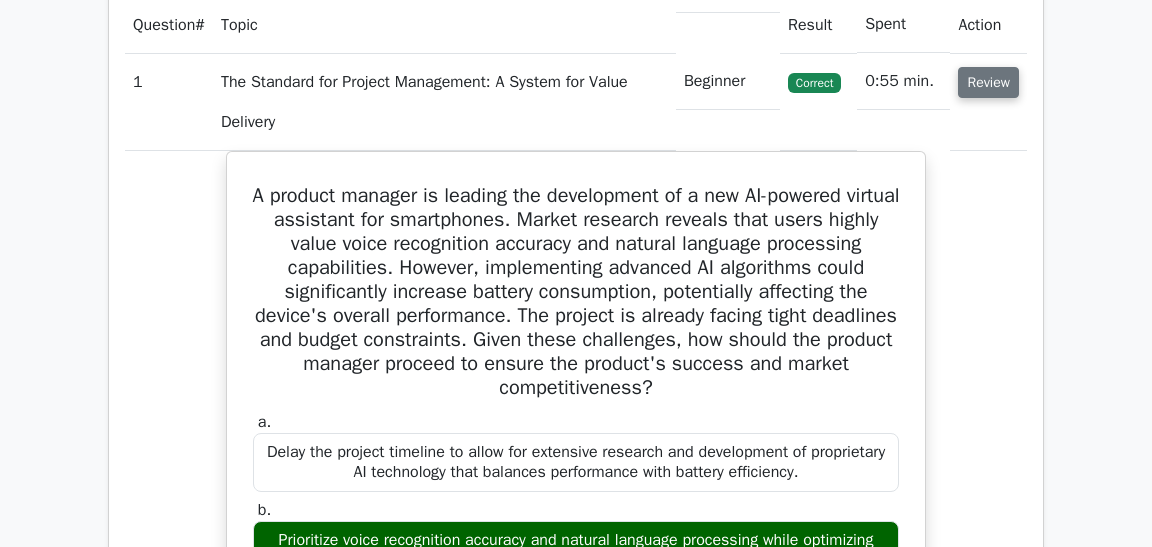 click on "Review" at bounding box center (988, 82) 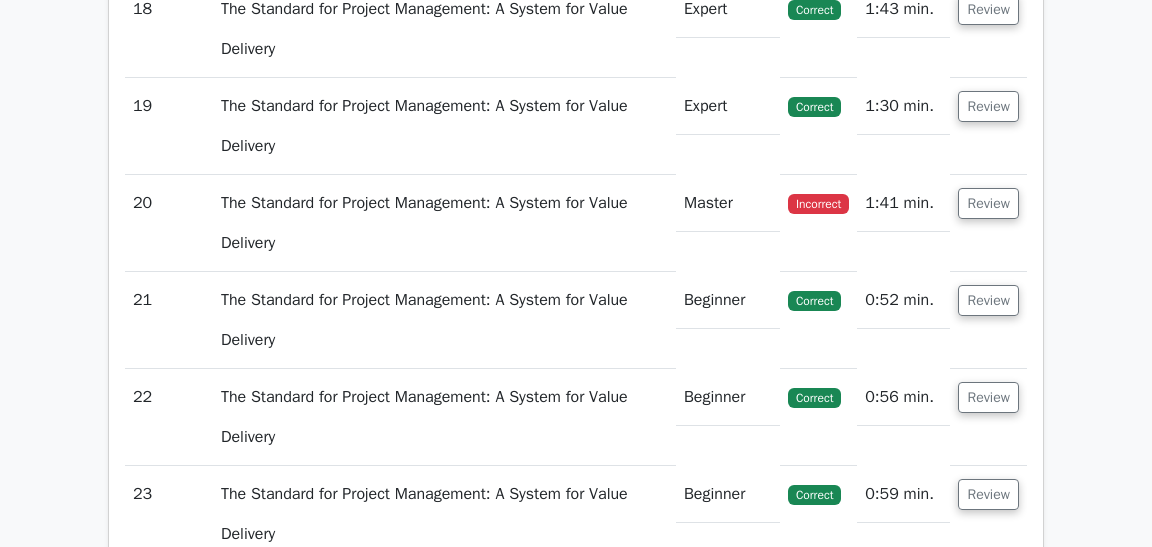 scroll, scrollTop: 3228, scrollLeft: 0, axis: vertical 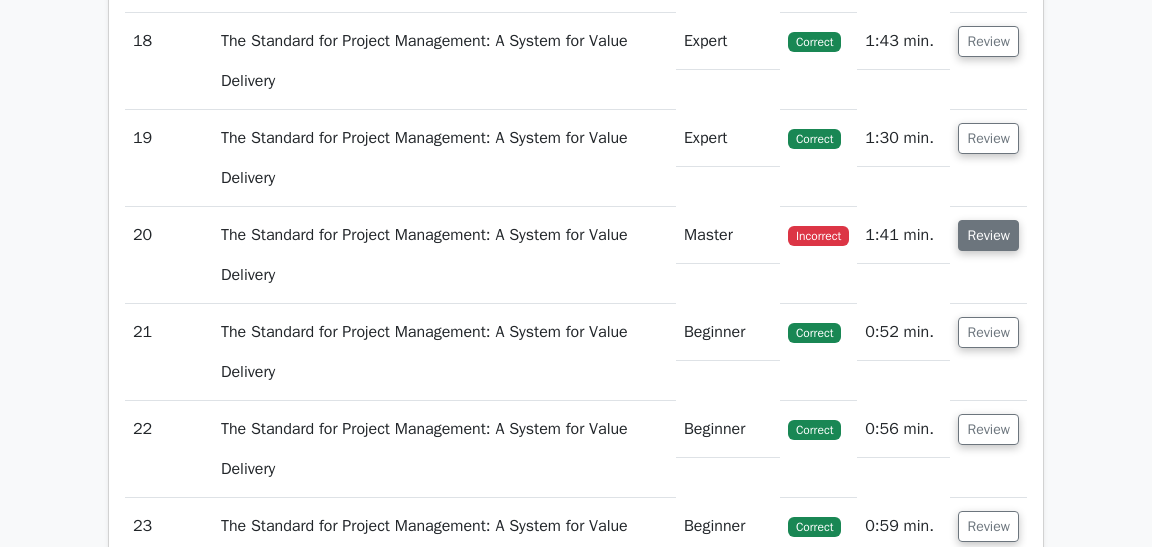 click on "Review" at bounding box center (988, 235) 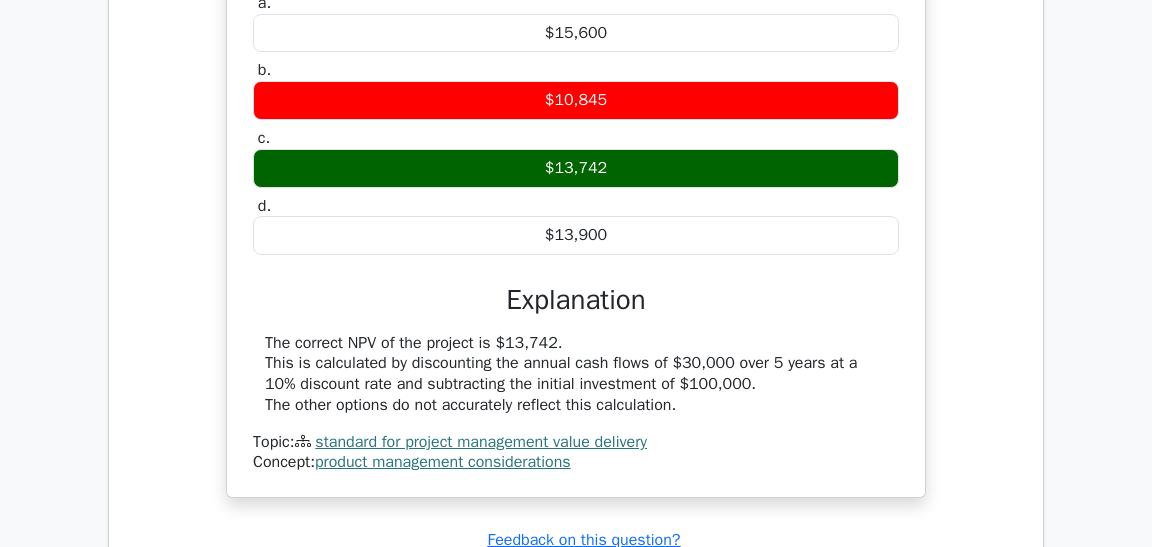 scroll, scrollTop: 3696, scrollLeft: 0, axis: vertical 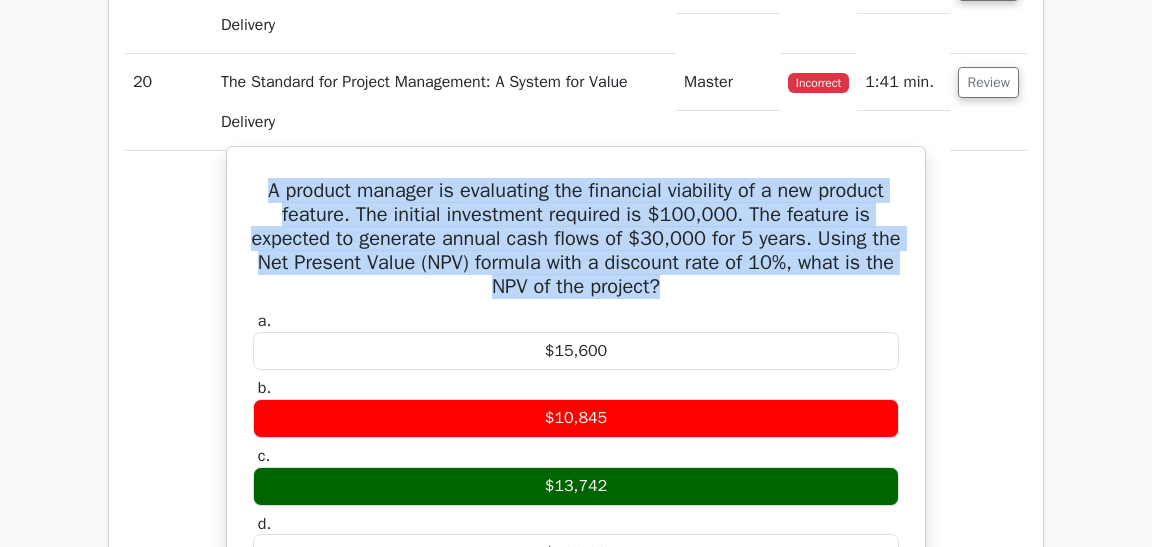 drag, startPoint x: 702, startPoint y: 303, endPoint x: 230, endPoint y: 189, distance: 485.57184 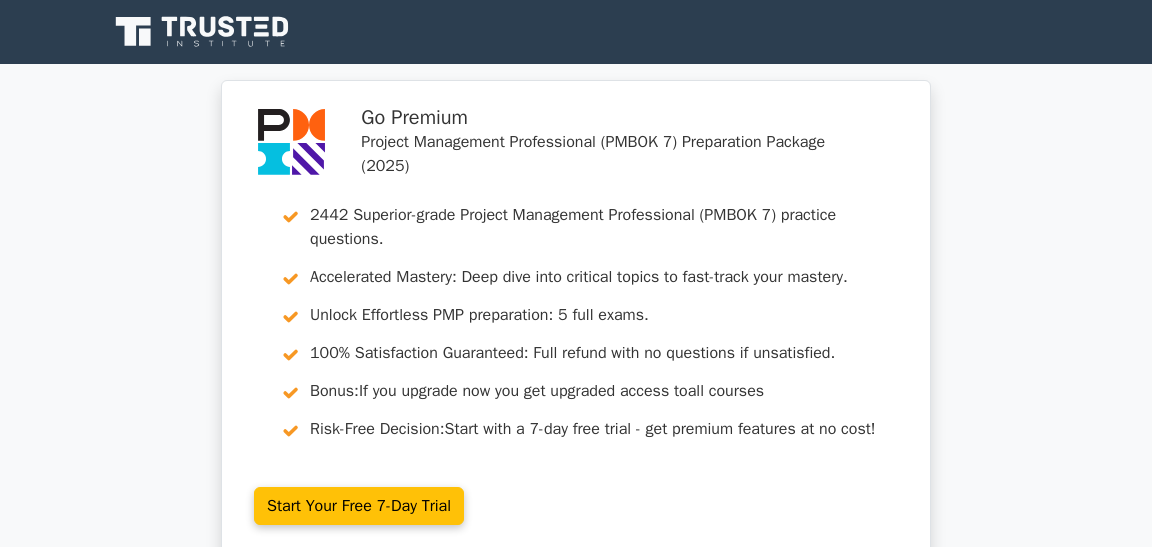 scroll, scrollTop: 0, scrollLeft: 0, axis: both 